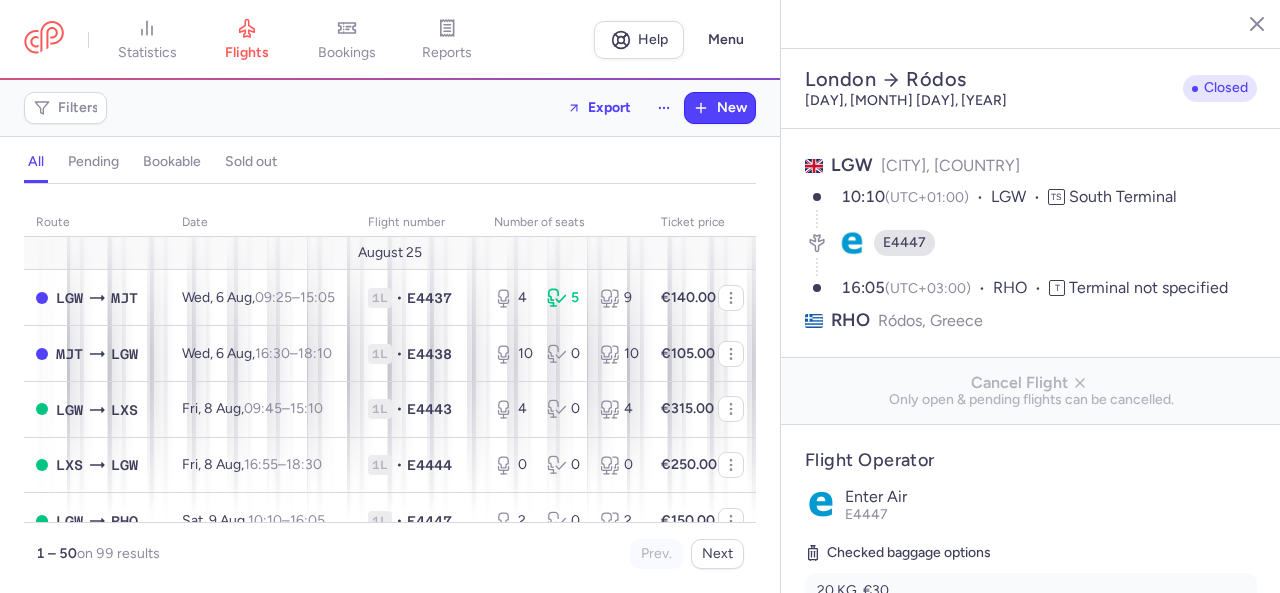 select on "days" 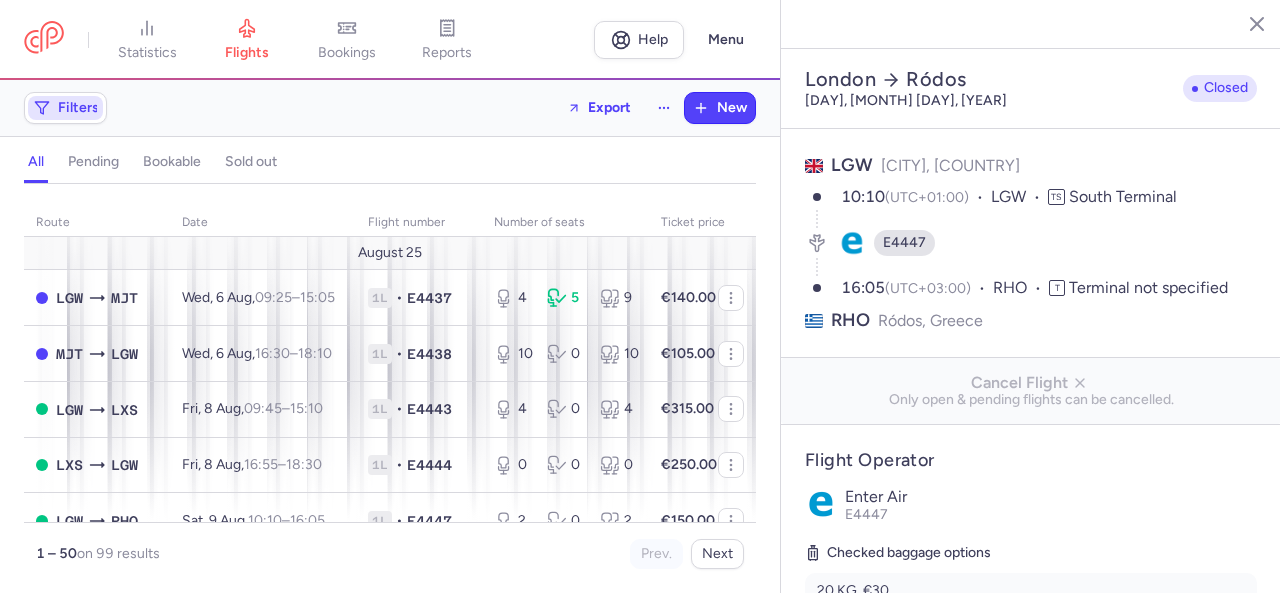 scroll, scrollTop: 0, scrollLeft: 0, axis: both 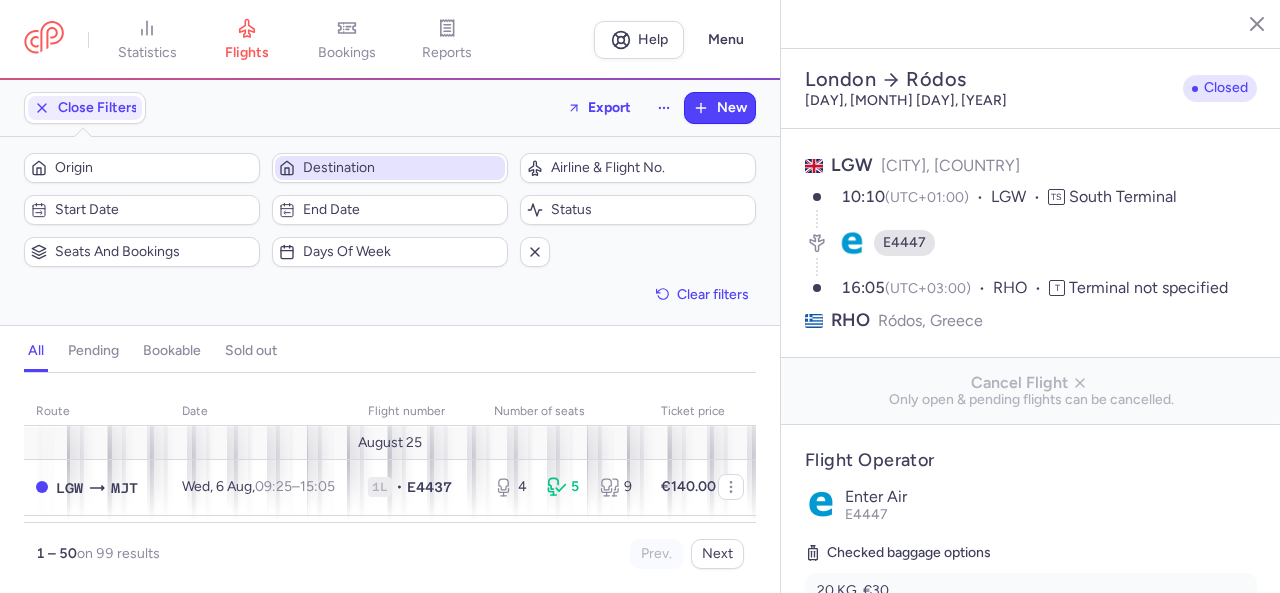 click on "Destination" at bounding box center [402, 168] 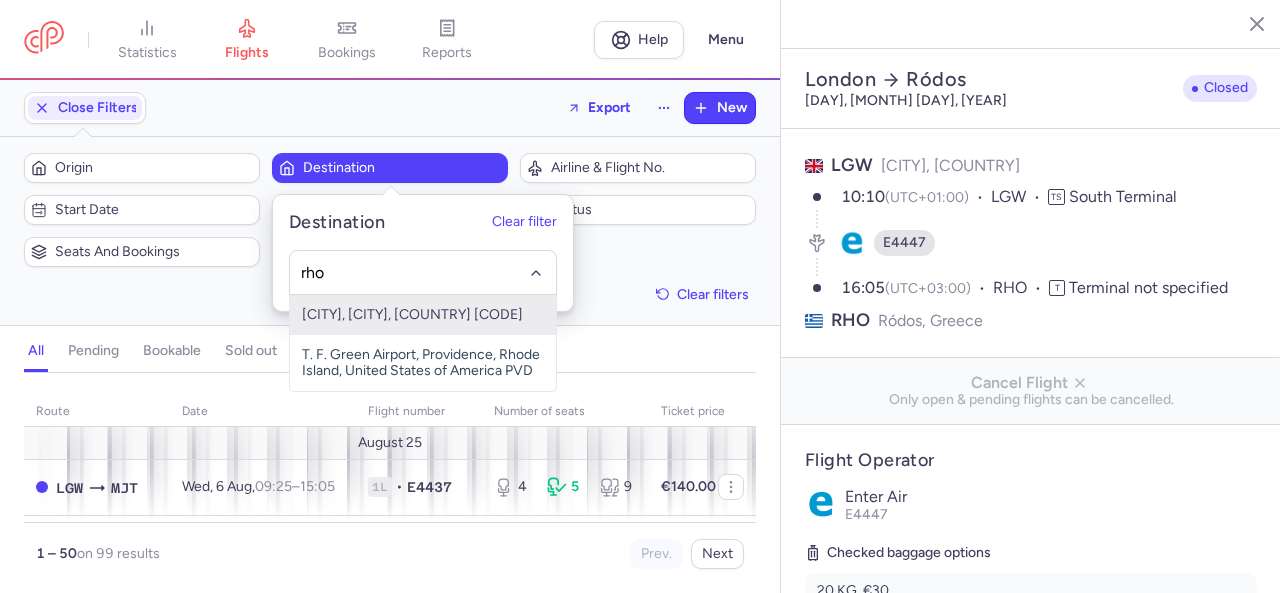 click on "[CITY], [CITY], [COUNTRY] [CODE]" at bounding box center [423, 315] 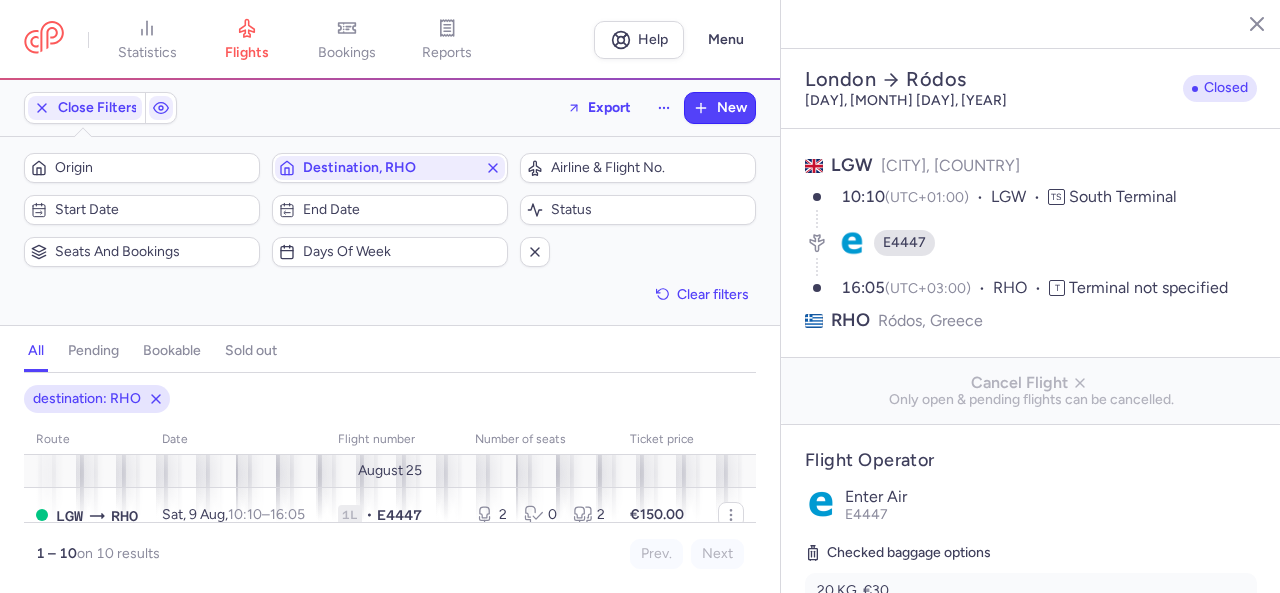 click 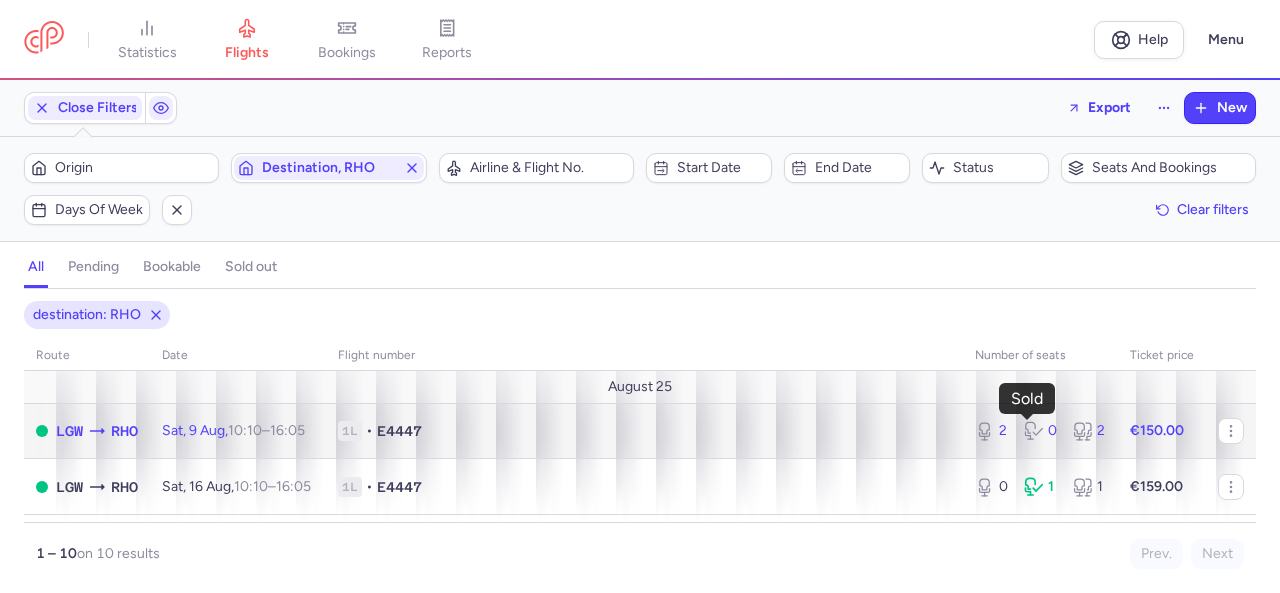 click 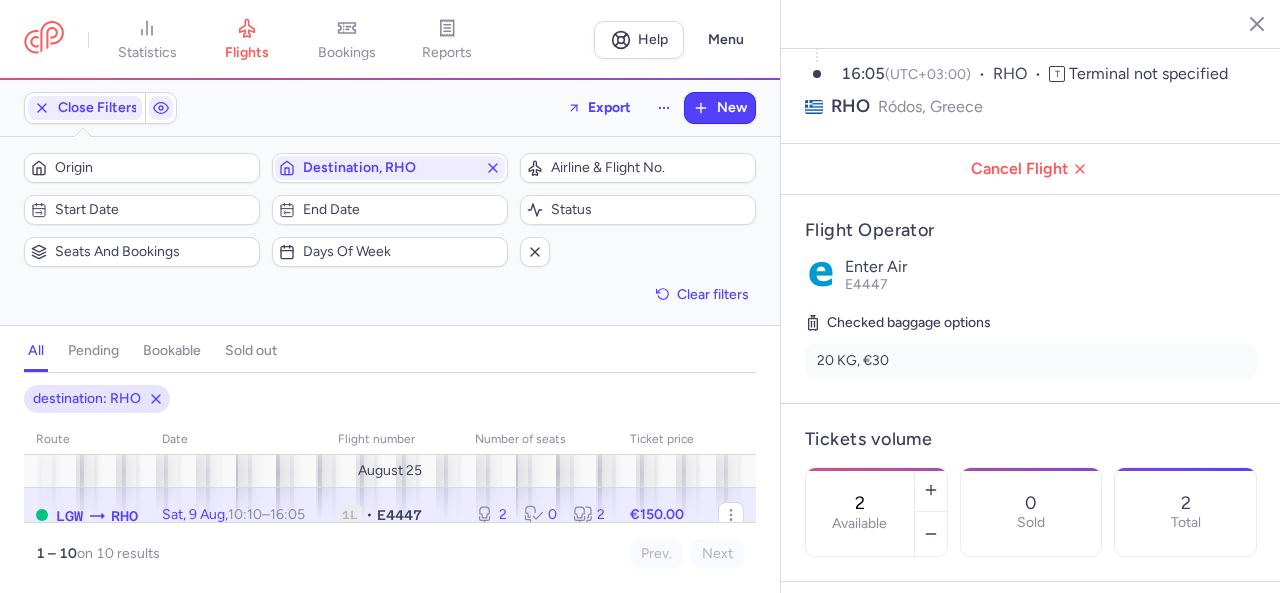 scroll, scrollTop: 300, scrollLeft: 0, axis: vertical 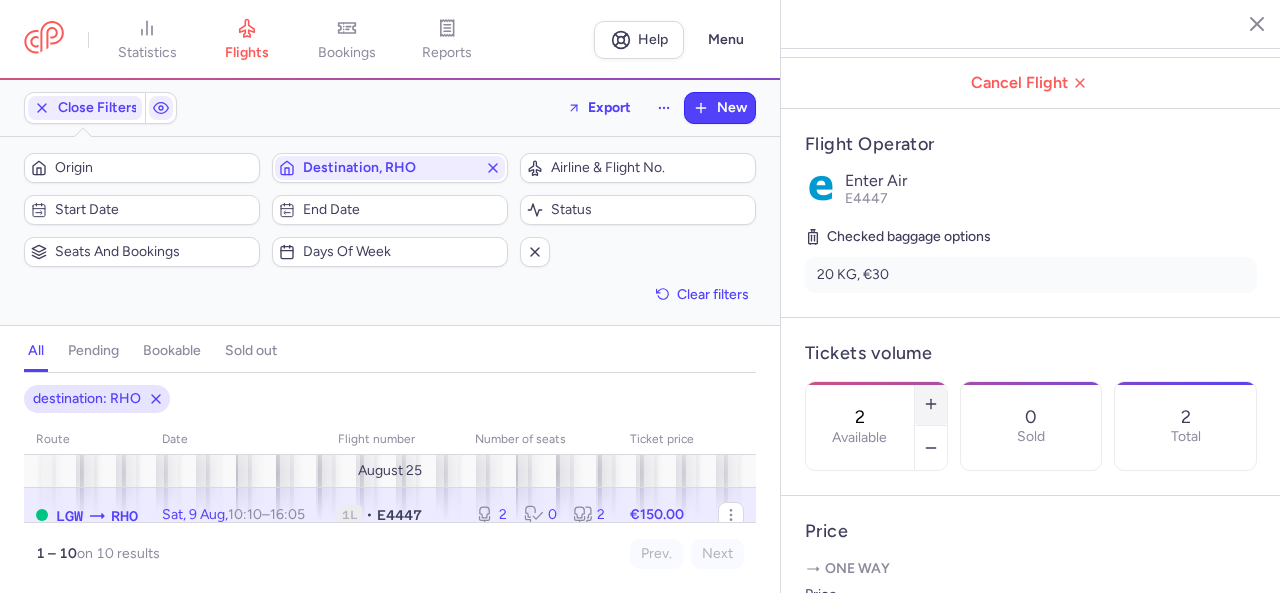 click at bounding box center (931, 404) 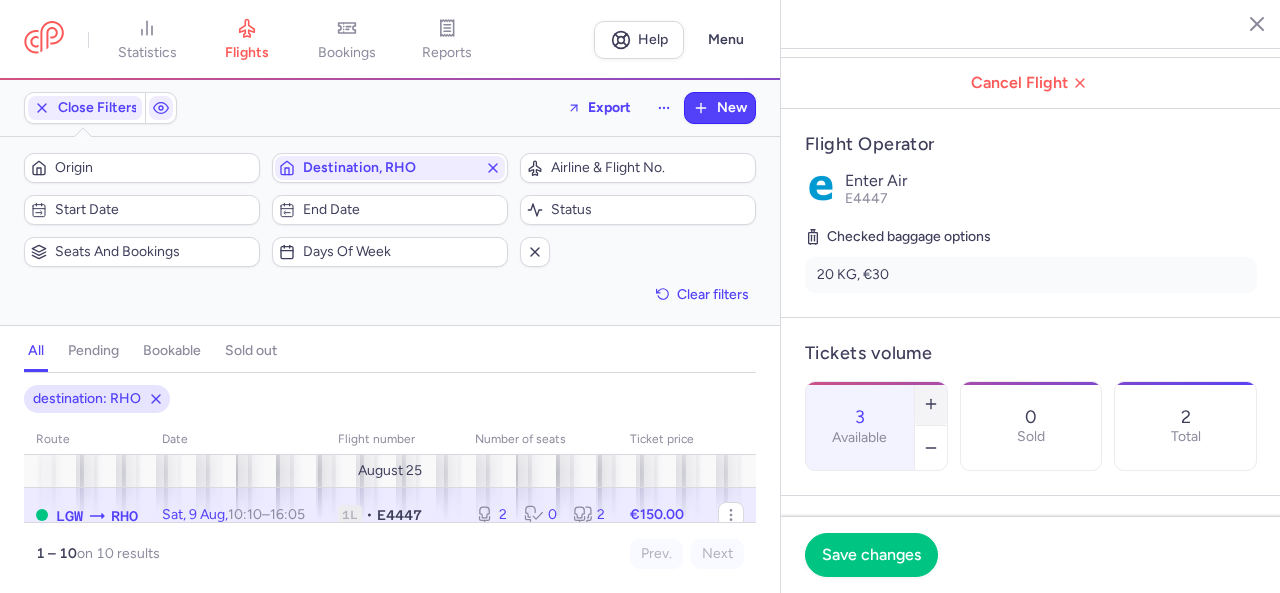 click at bounding box center (931, 404) 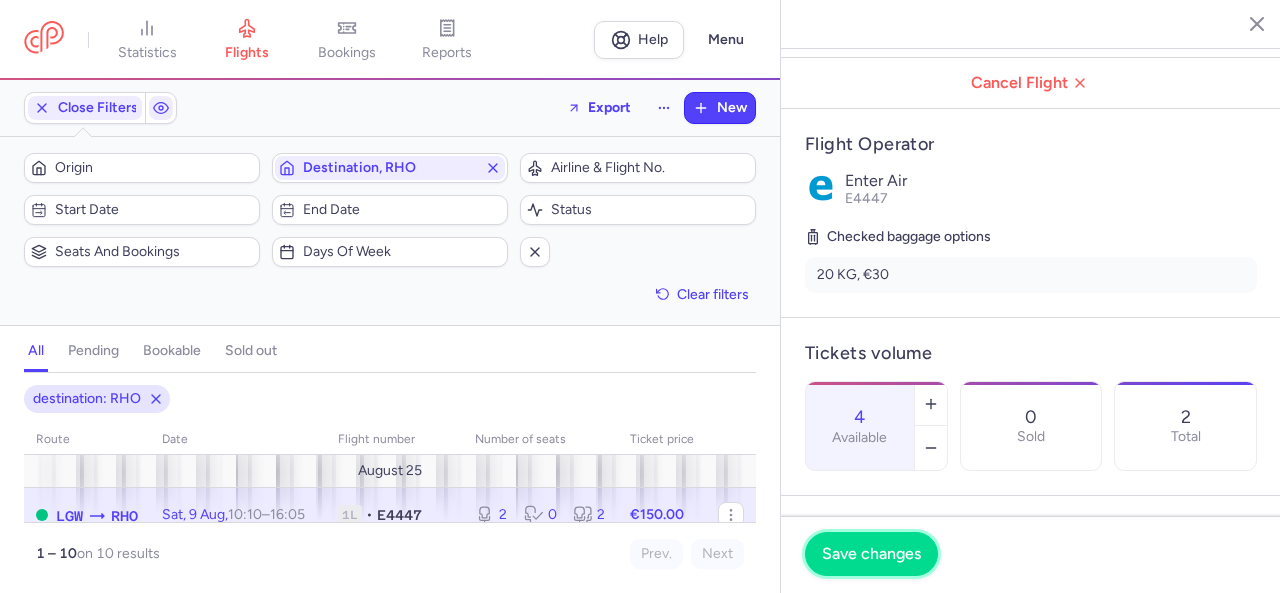 click on "Save changes" at bounding box center (871, 554) 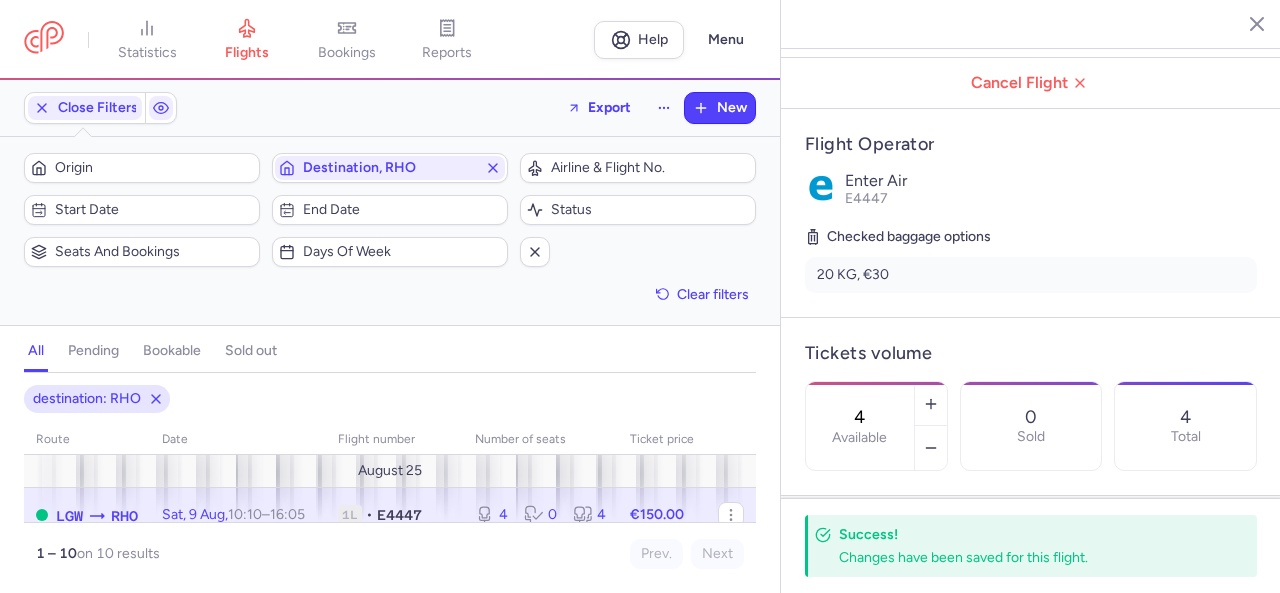 click at bounding box center (1242, 23) 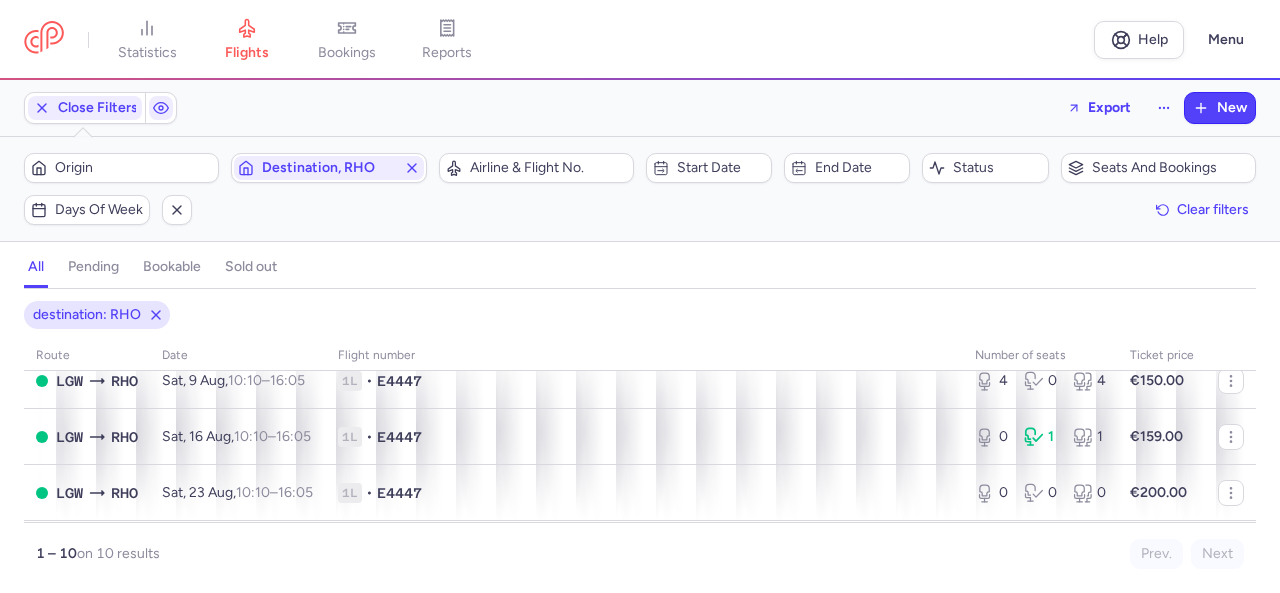 scroll, scrollTop: 0, scrollLeft: 0, axis: both 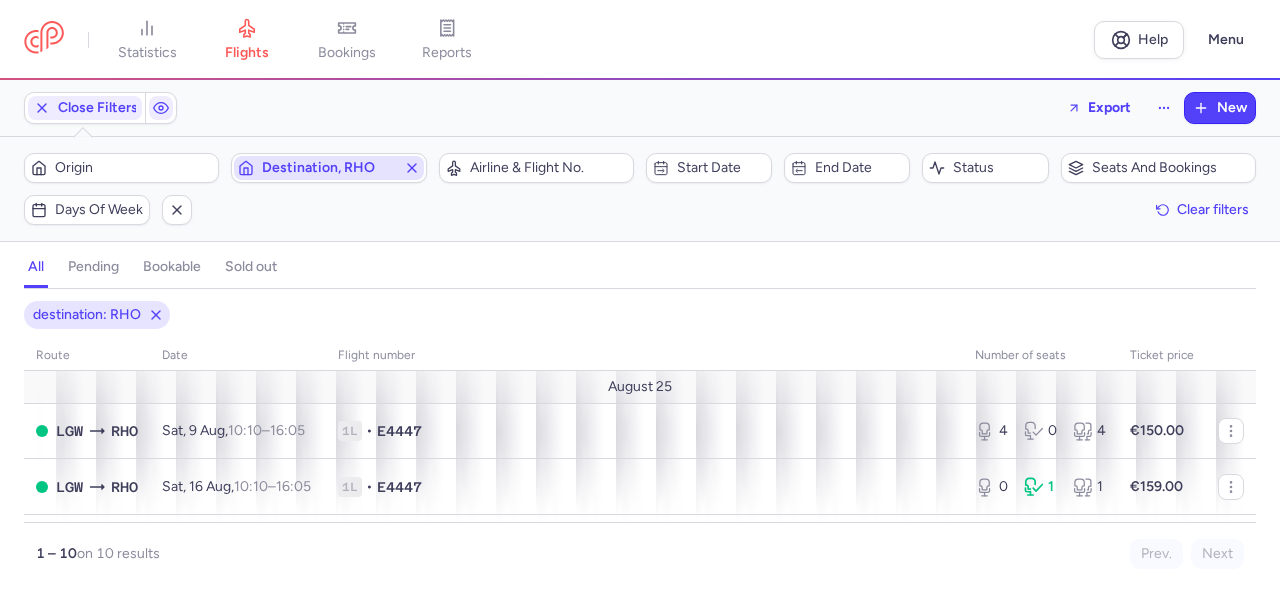 click 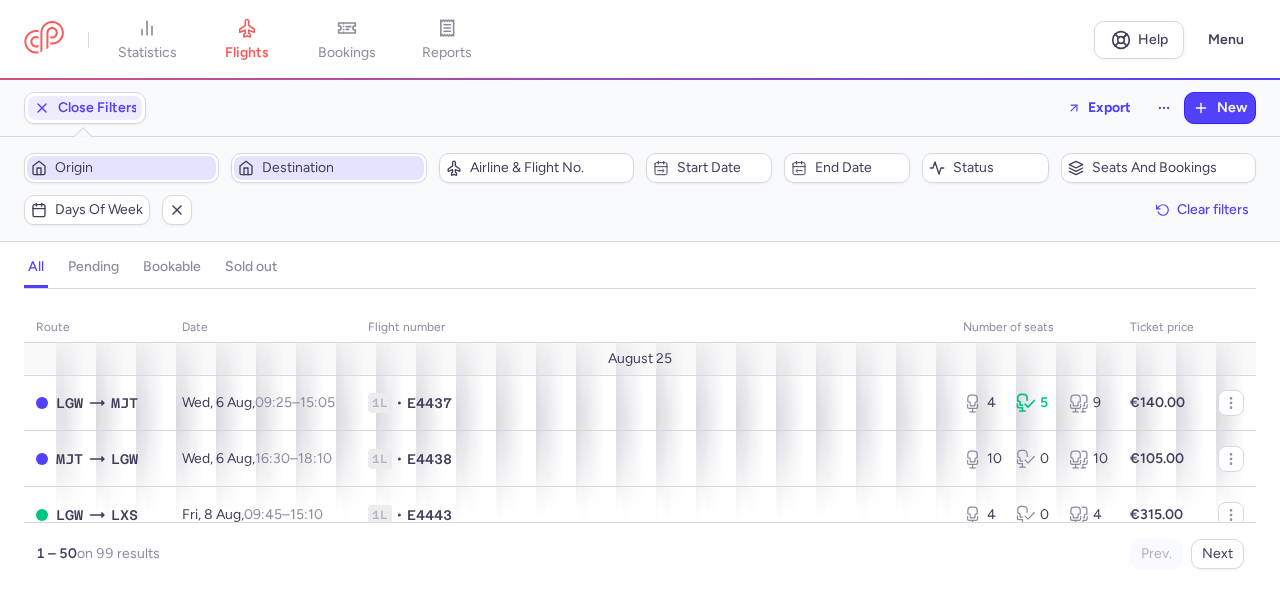 click on "Origin" at bounding box center (133, 168) 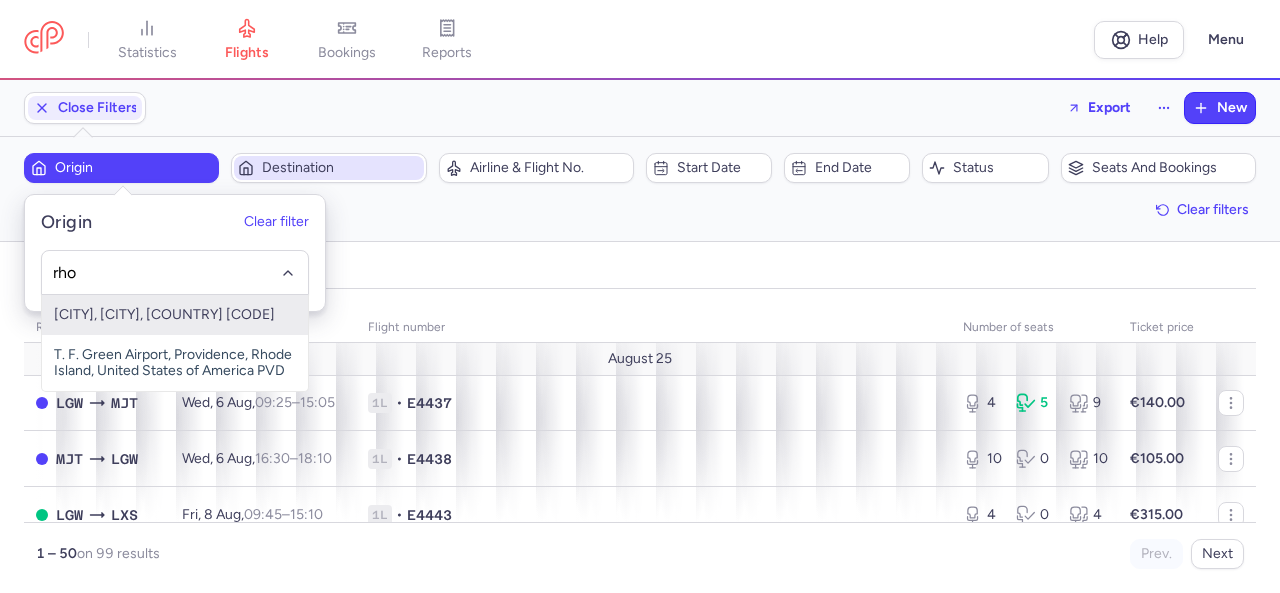 click on "[CITY], [CITY], [COUNTRY] [CODE]" at bounding box center (175, 315) 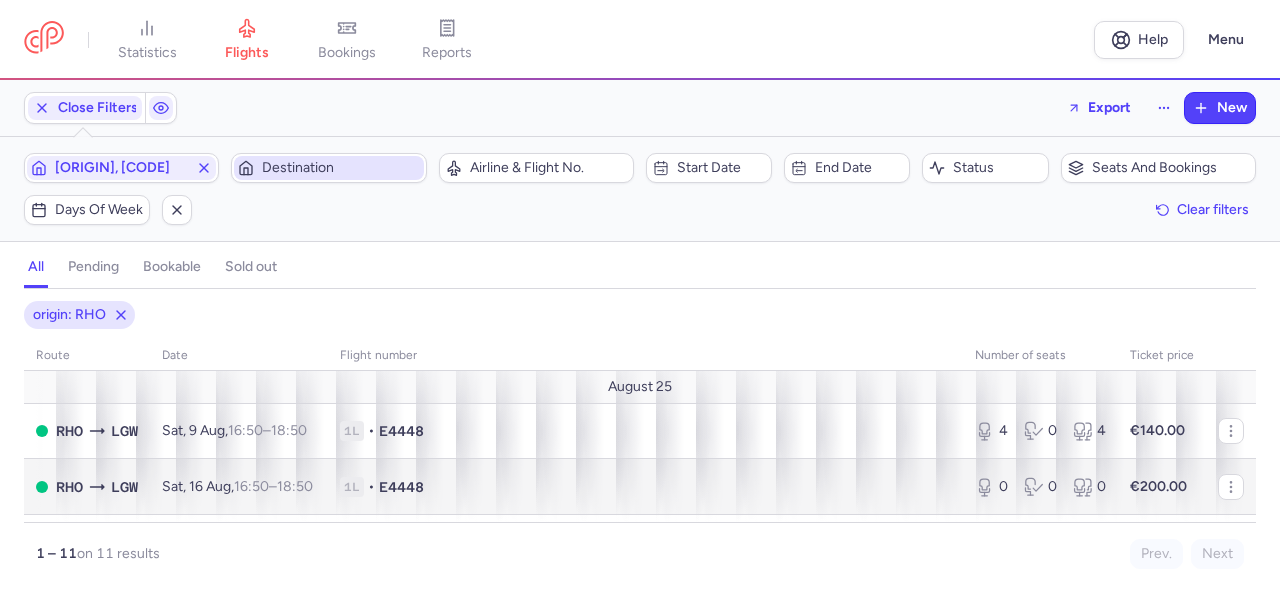 scroll, scrollTop: 100, scrollLeft: 0, axis: vertical 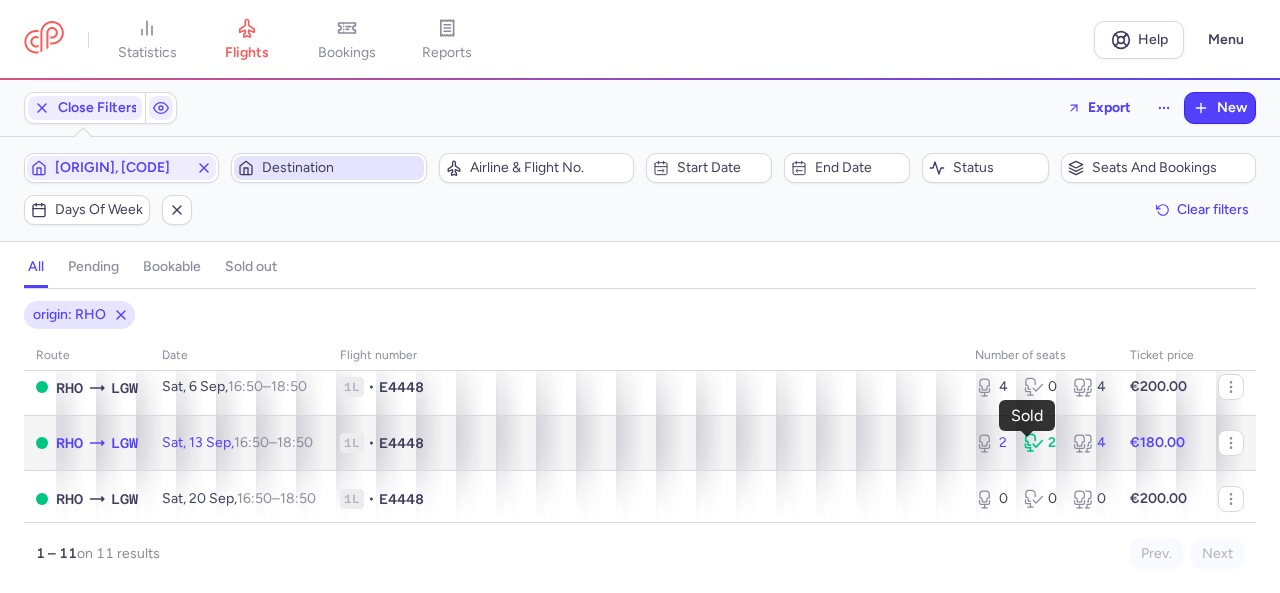 click 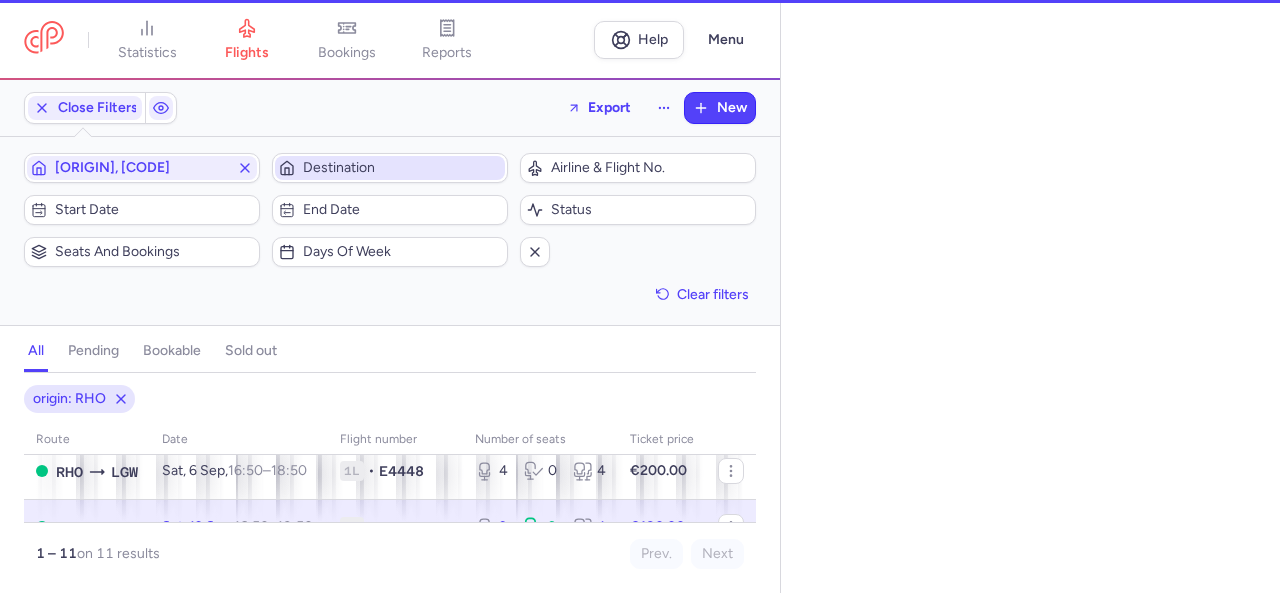 select on "days" 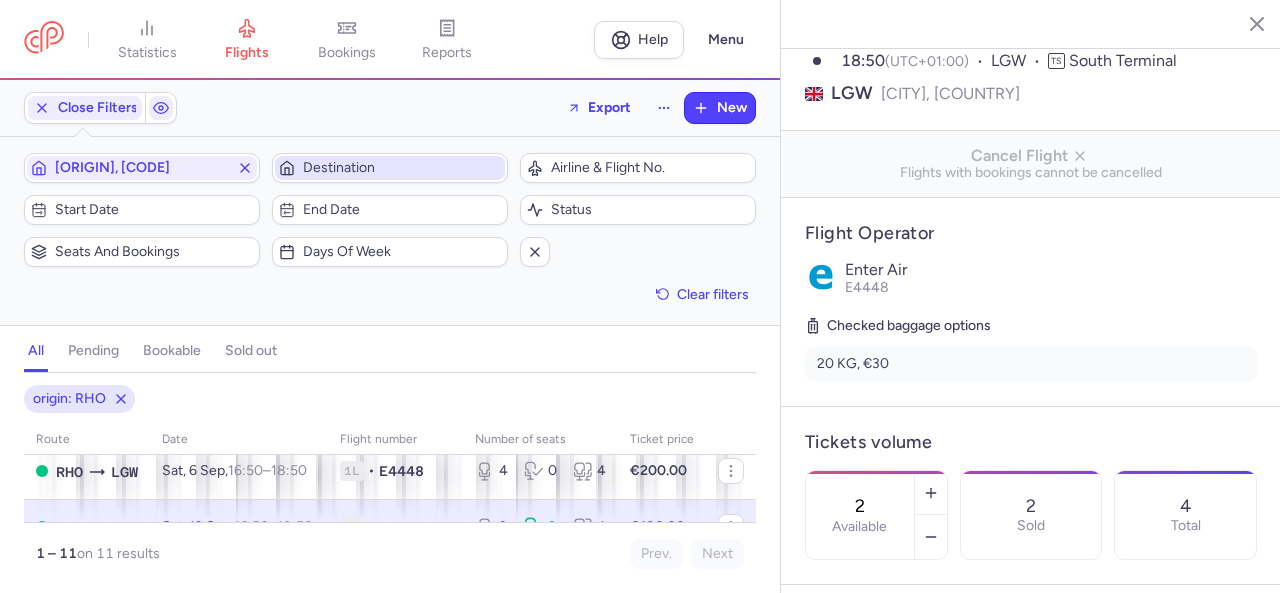 scroll, scrollTop: 400, scrollLeft: 0, axis: vertical 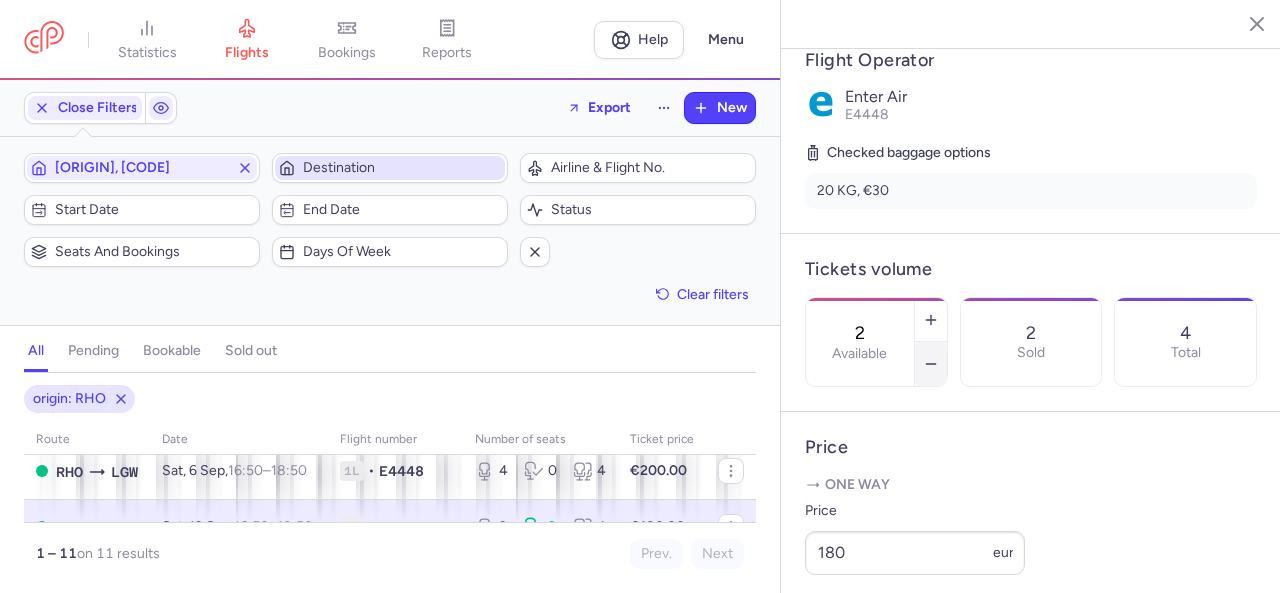click 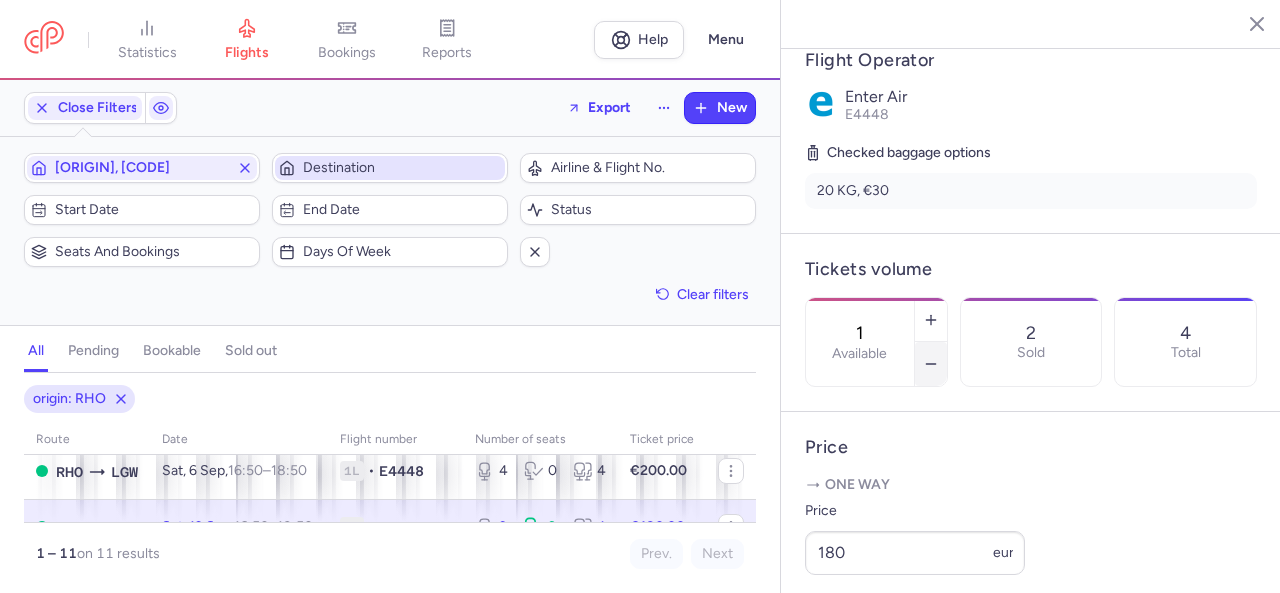 click 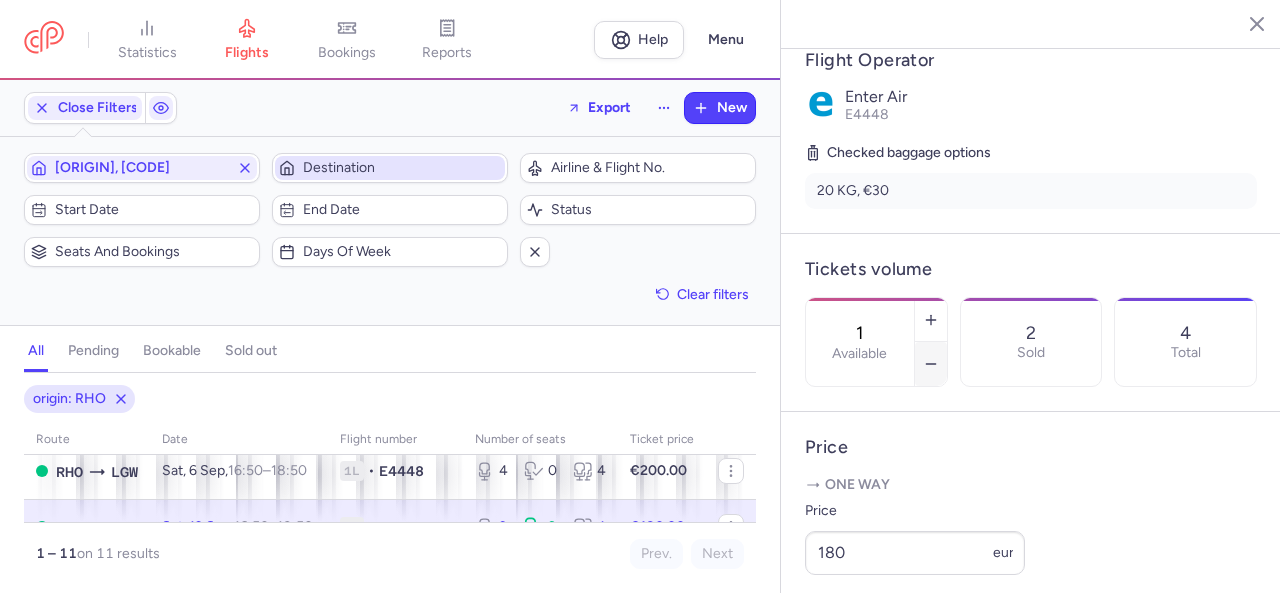 type on "0" 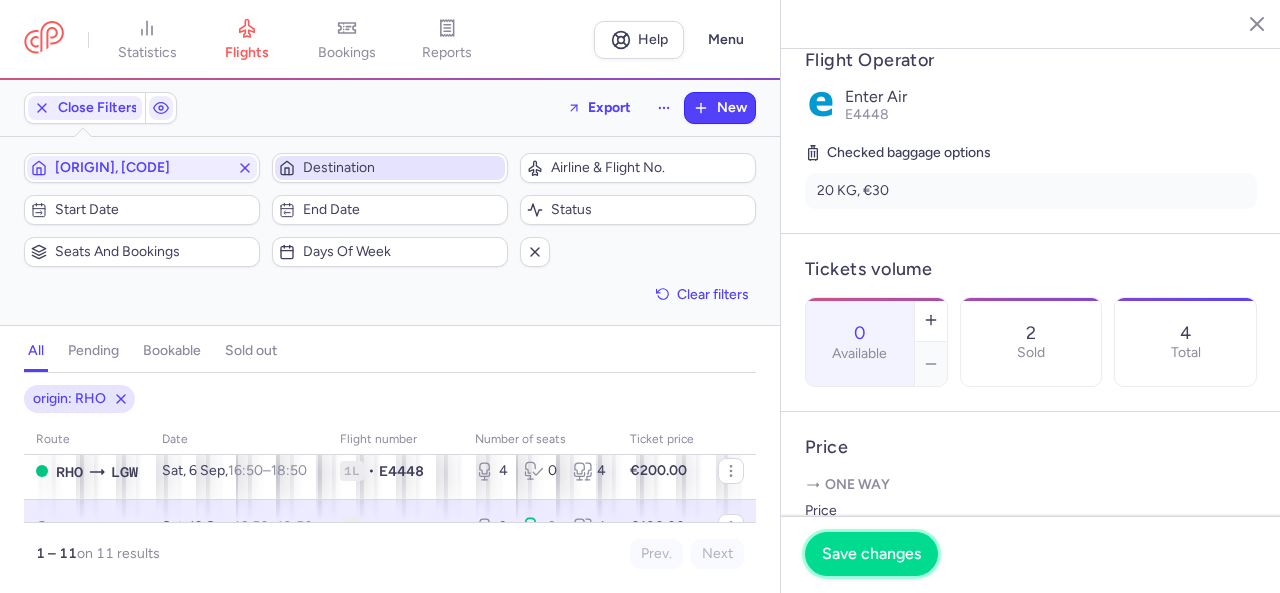 click on "Save changes" at bounding box center (871, 554) 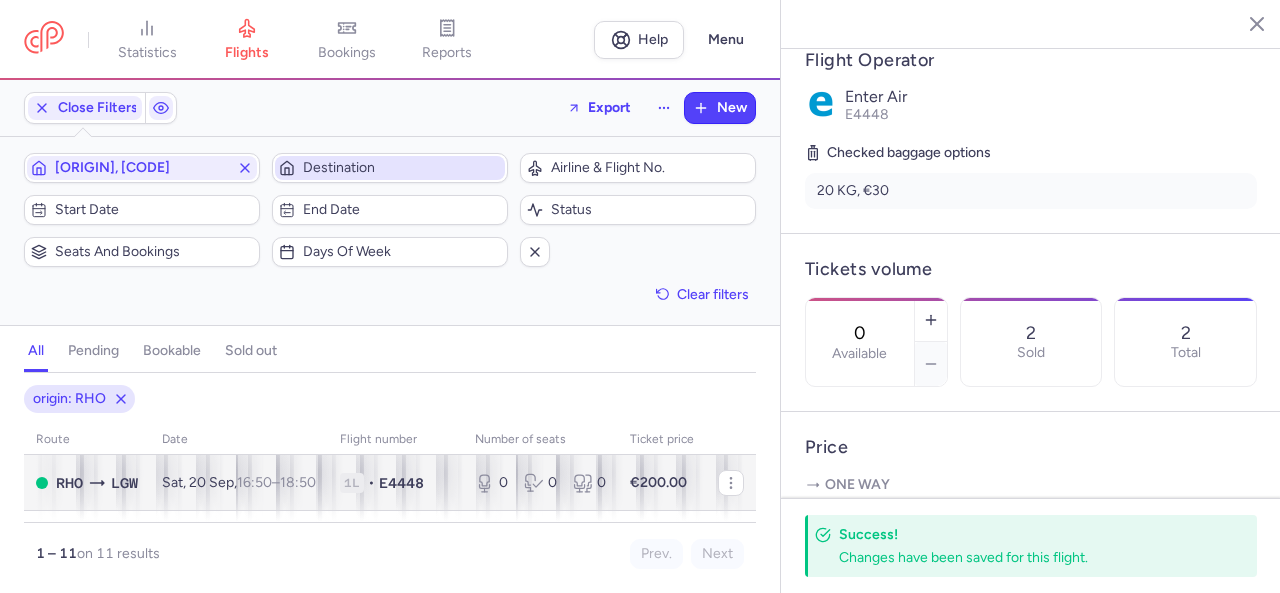 scroll, scrollTop: 300, scrollLeft: 0, axis: vertical 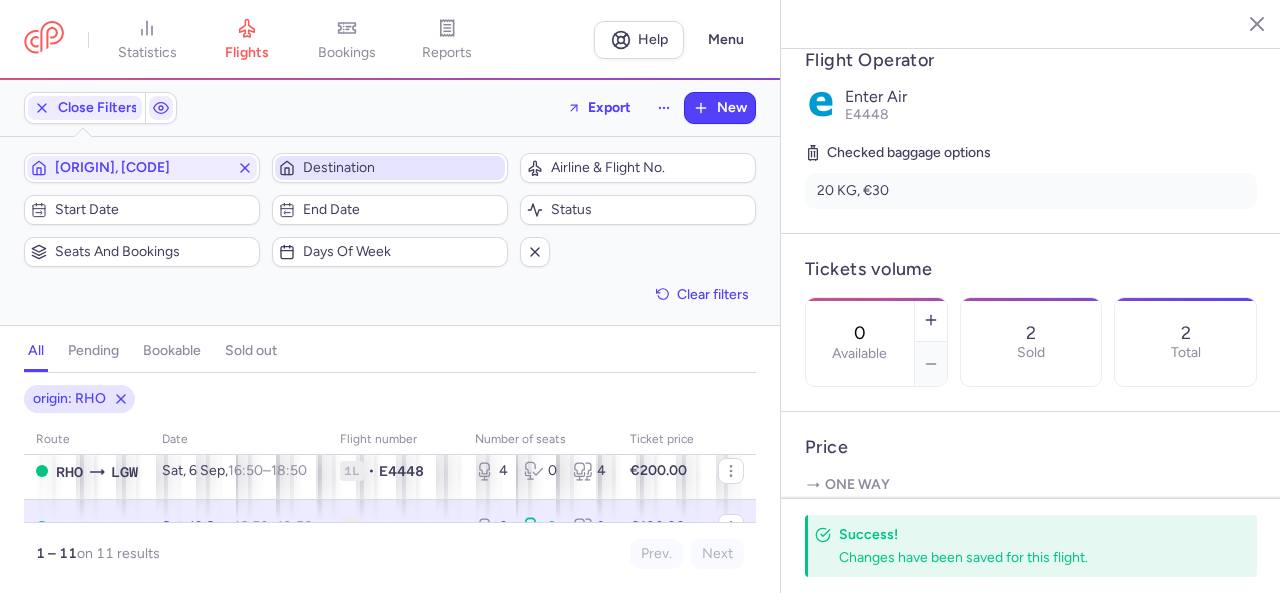 click 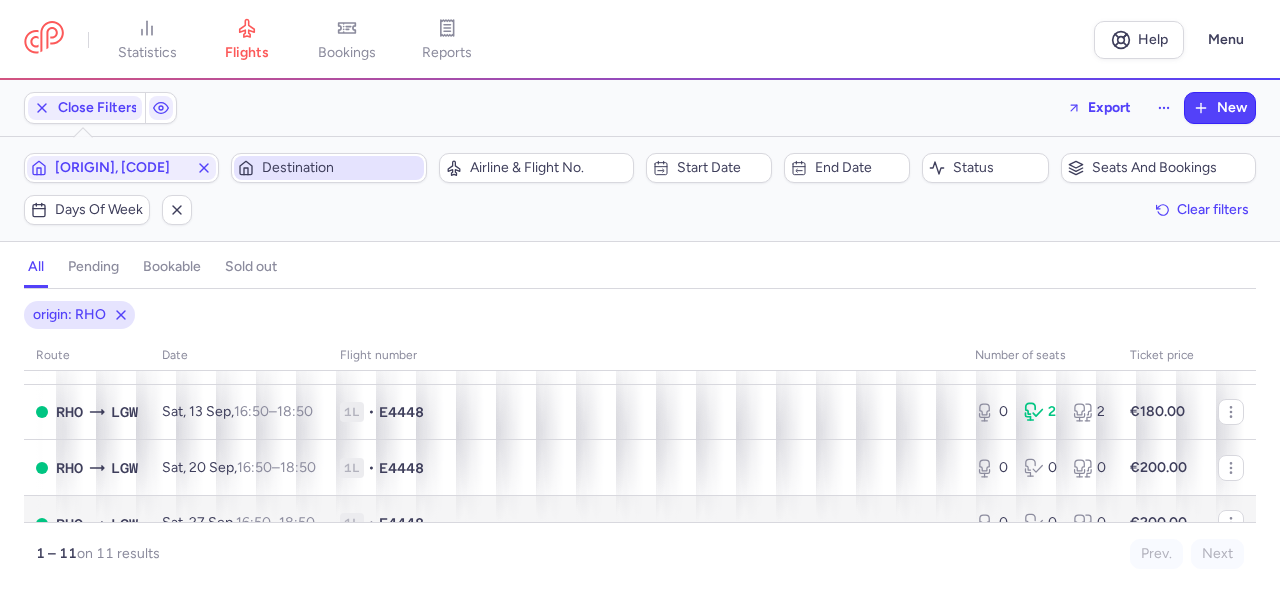 scroll, scrollTop: 300, scrollLeft: 0, axis: vertical 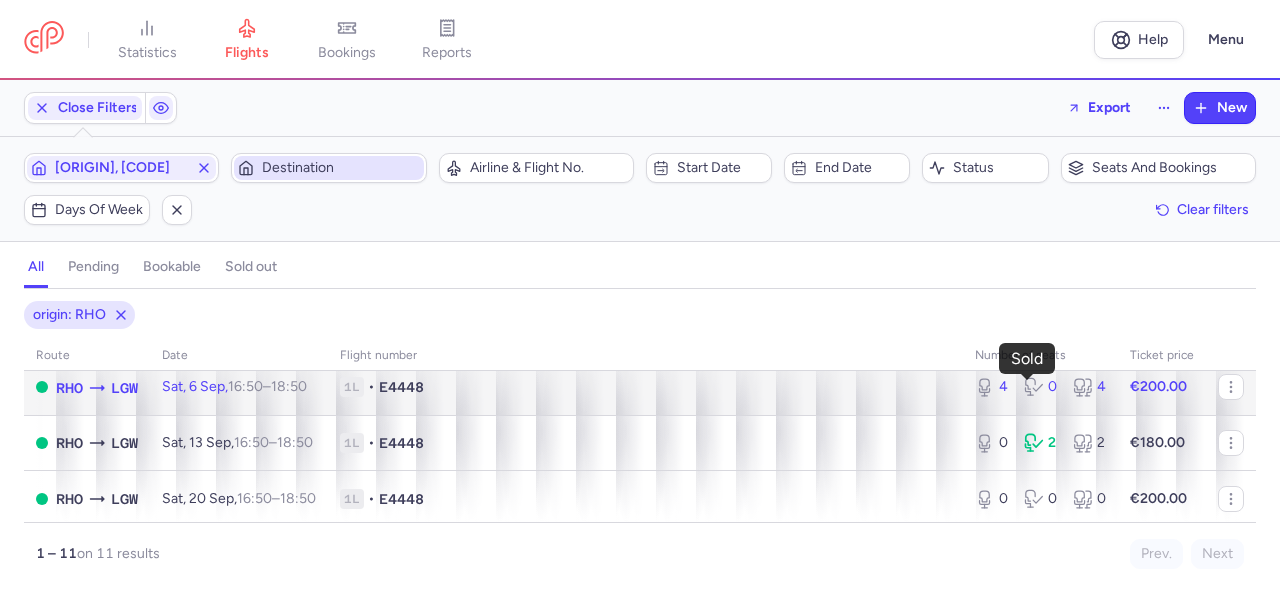 click on "0" at bounding box center (1040, 387) 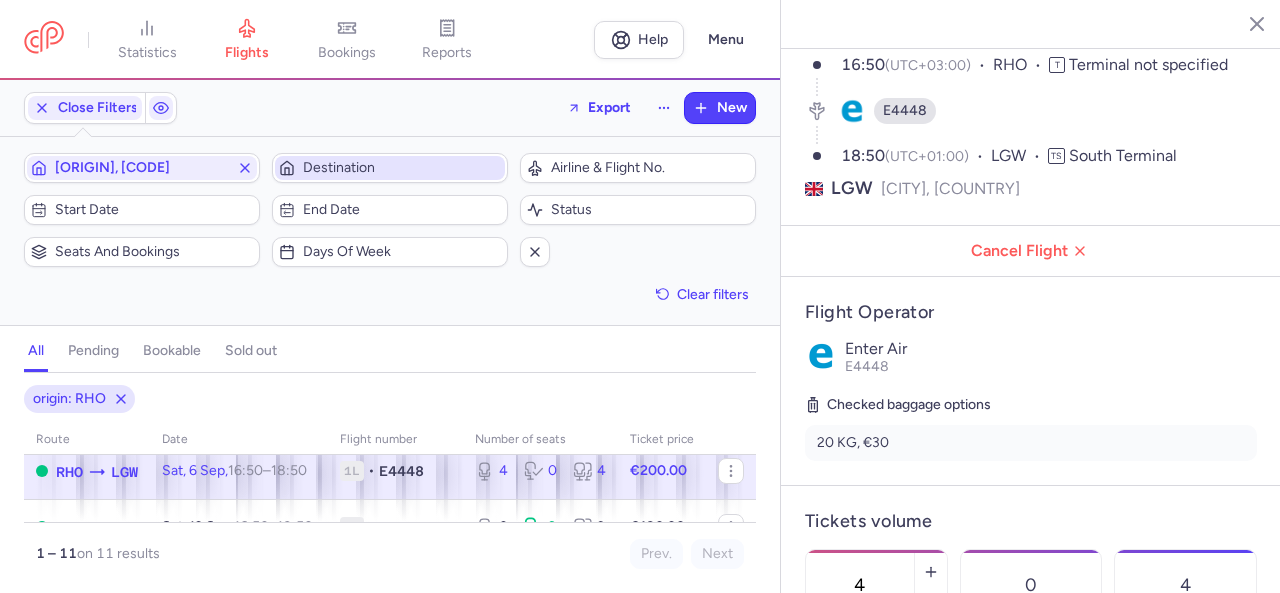 scroll, scrollTop: 300, scrollLeft: 0, axis: vertical 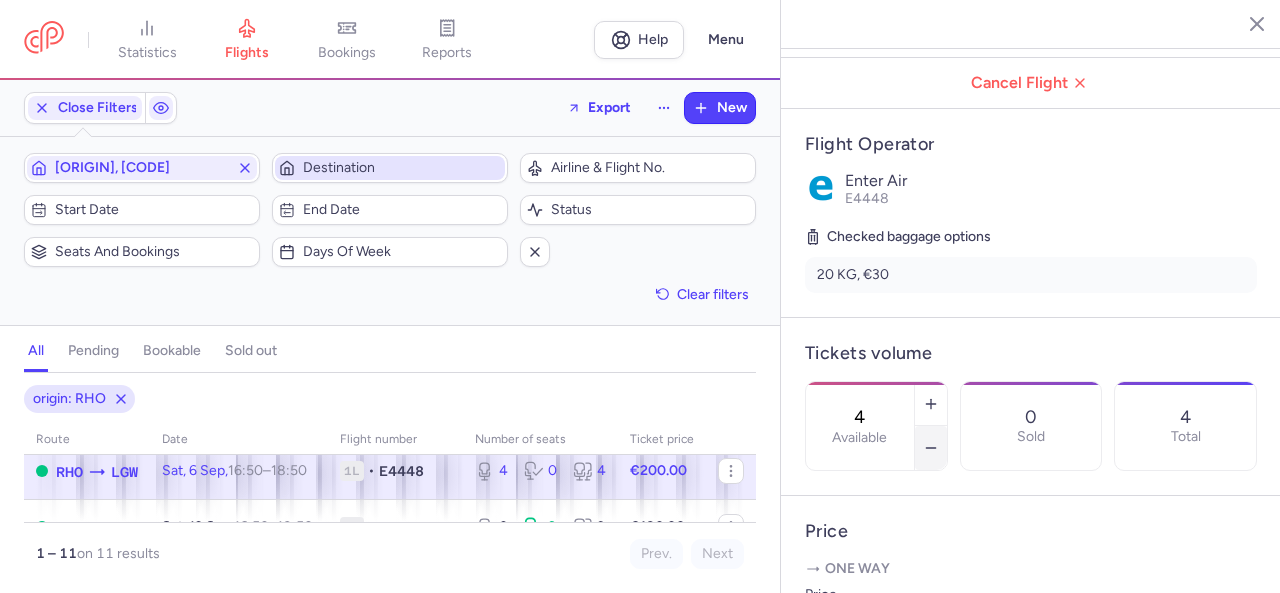 click 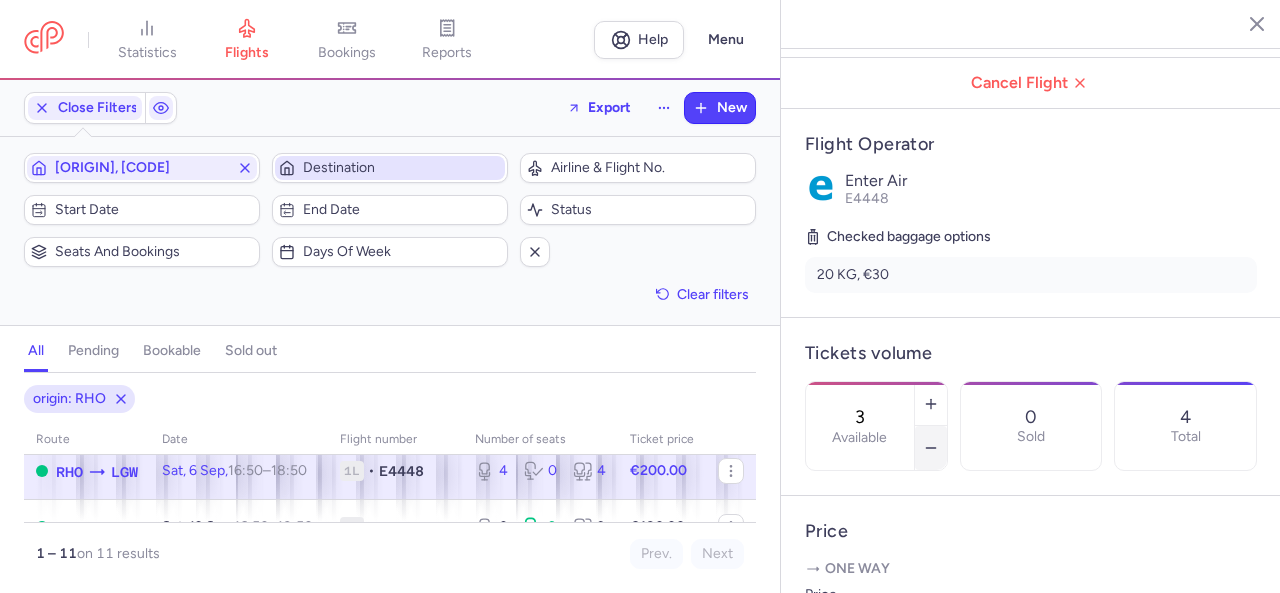 click 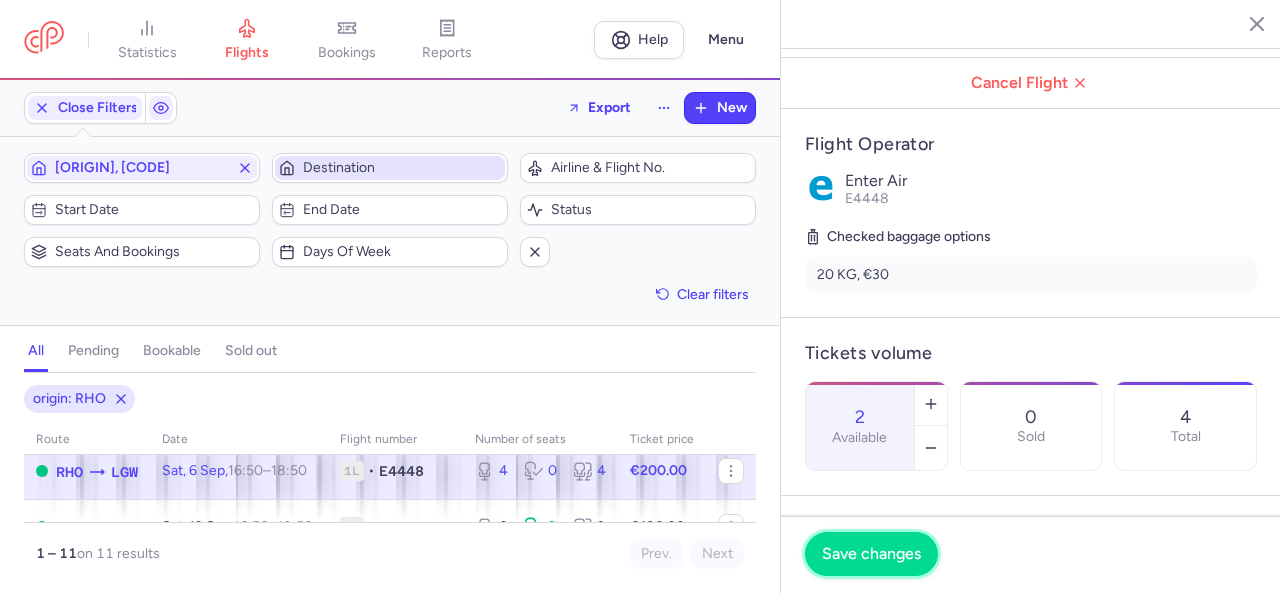 click on "Save changes" at bounding box center (871, 554) 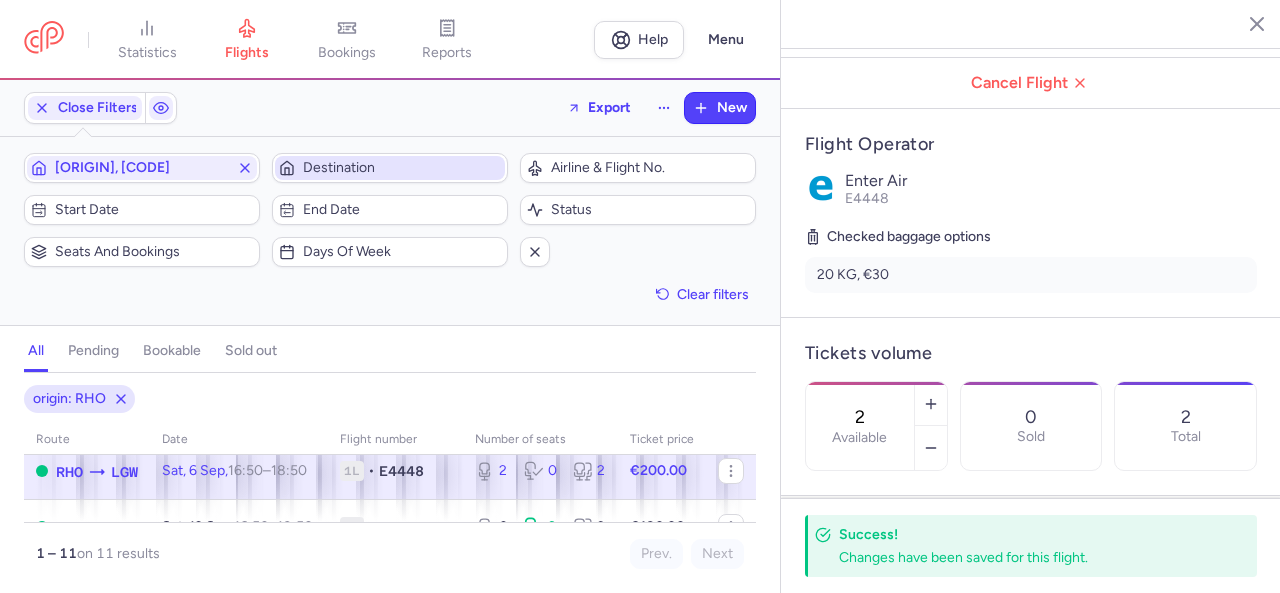 click on "[CITY] [CITY] [DAY], [MONTH] [DAY], [YEAR] [TIME] [TIMEZONE] [CODE] [CITY], [COUNTRY] [TIME] ([TIMEZONE]) [CODE] [TERMINAL] [CODE] [TIME] ([TIMEZONE]) [TERMINAL] [TERMINAL]" at bounding box center [1031, -97] 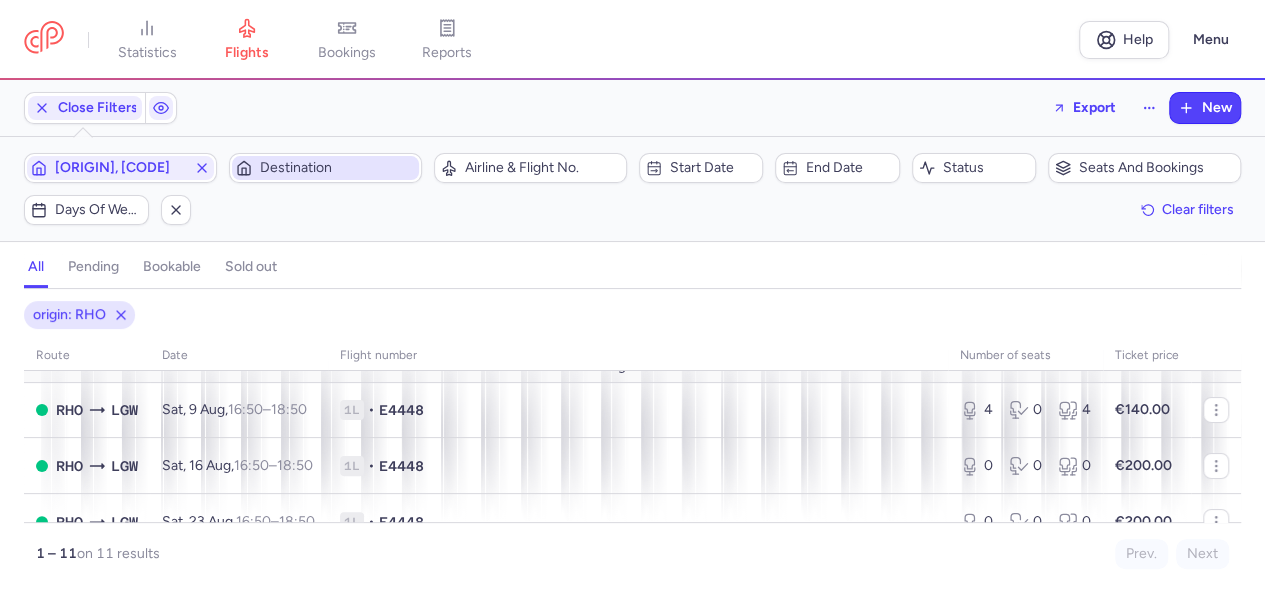 scroll, scrollTop: 0, scrollLeft: 0, axis: both 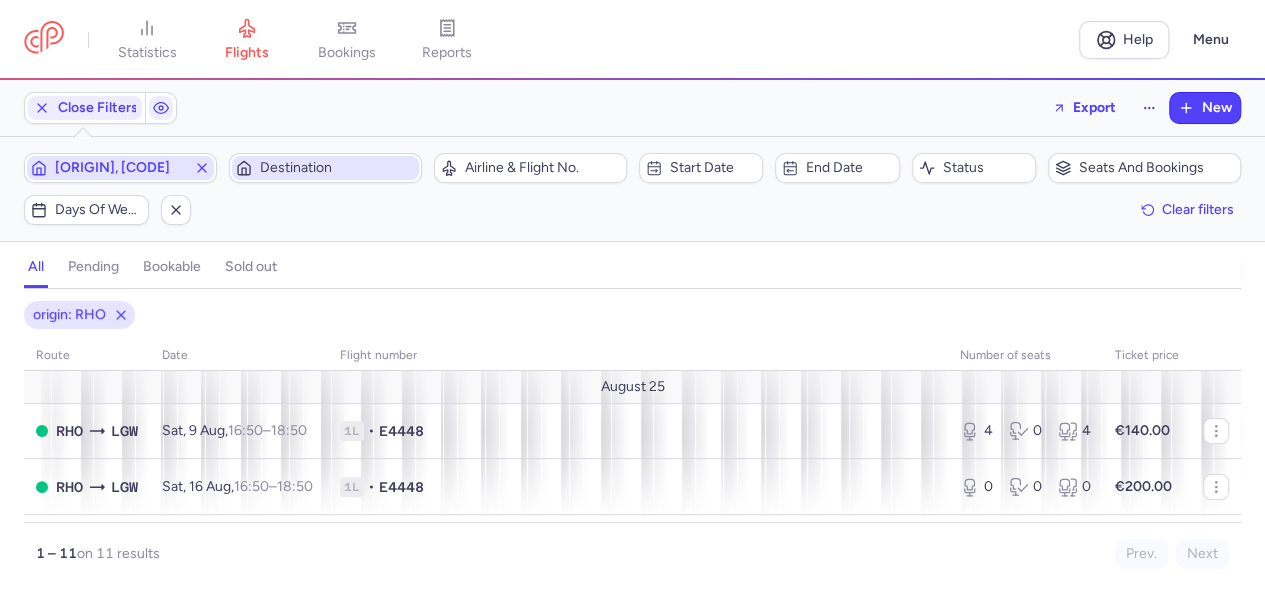 click 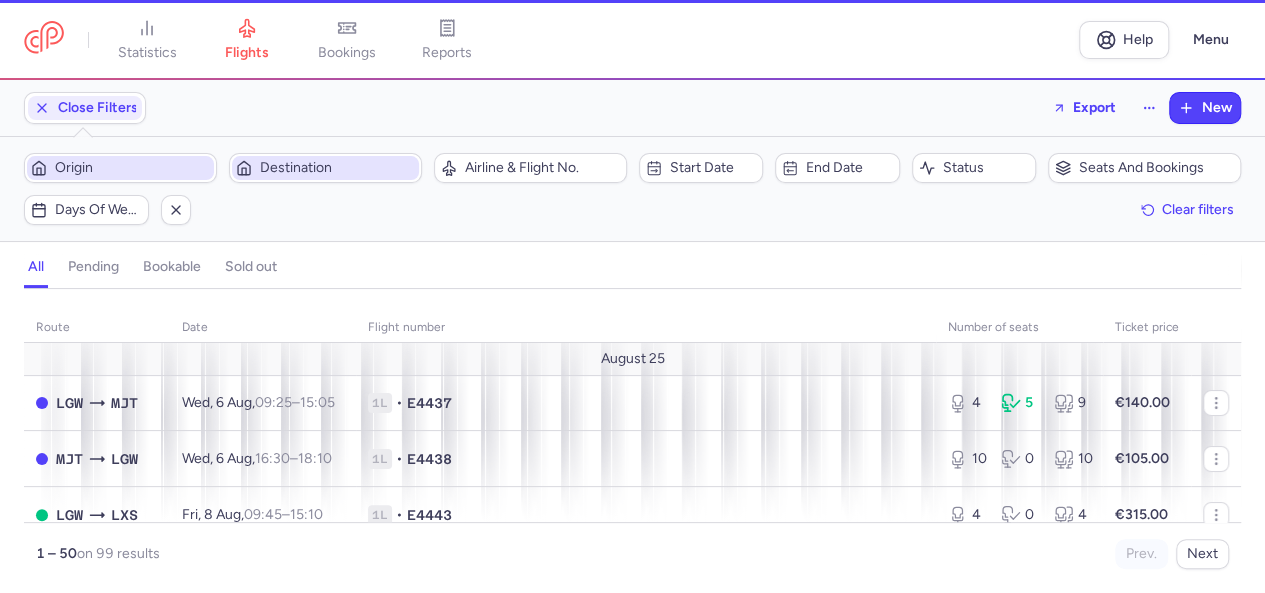 click on "Destination" at bounding box center (337, 168) 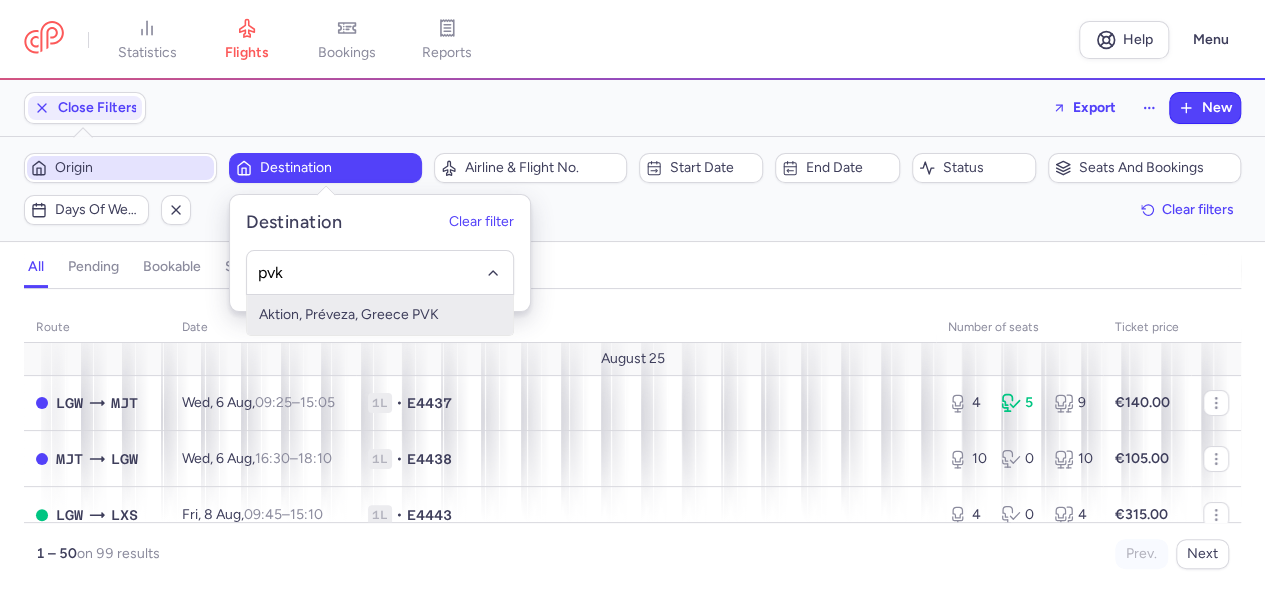 click on "Aktion, Préveza, Greece PVK" at bounding box center (380, 315) 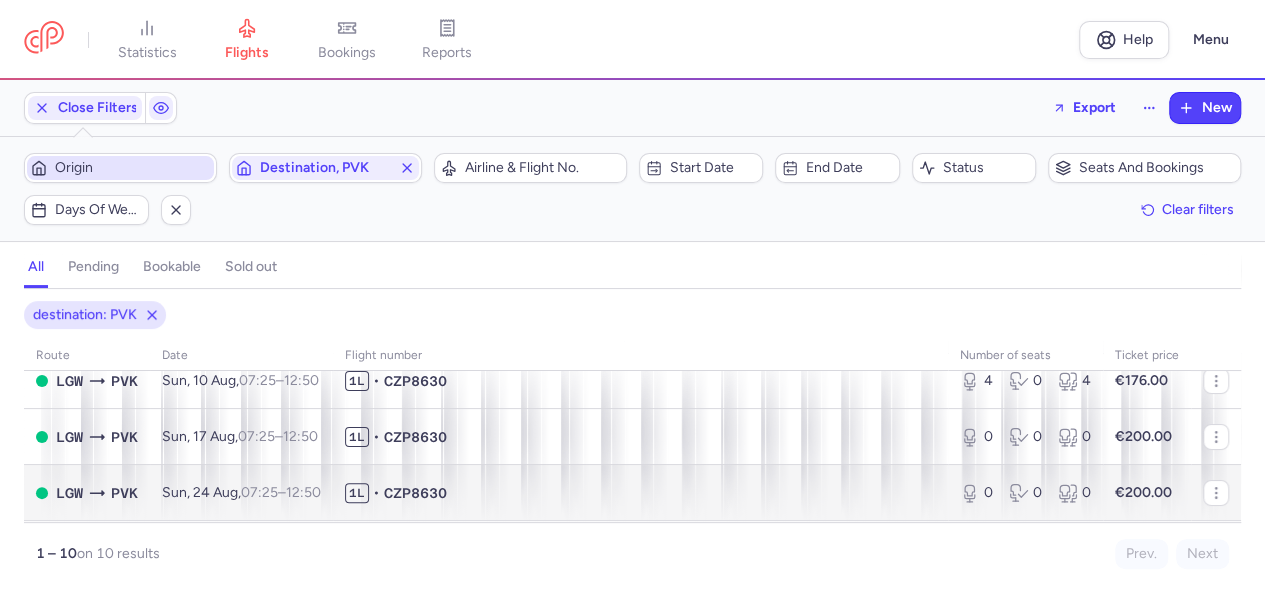 scroll, scrollTop: 0, scrollLeft: 0, axis: both 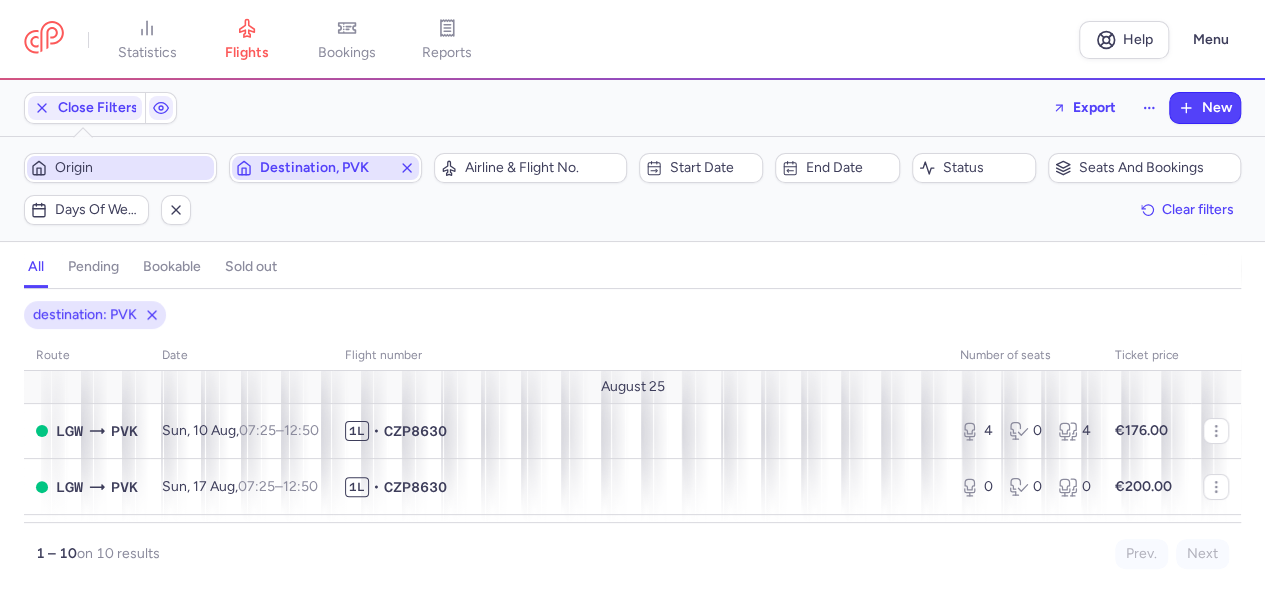 click 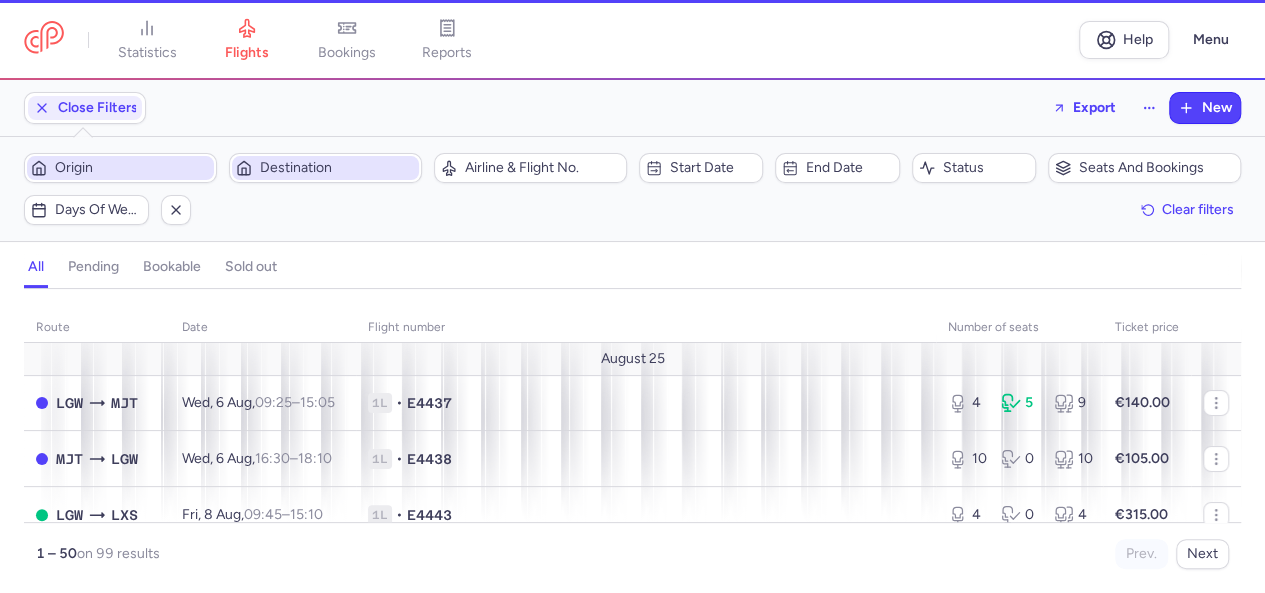 click on "Origin" at bounding box center [132, 168] 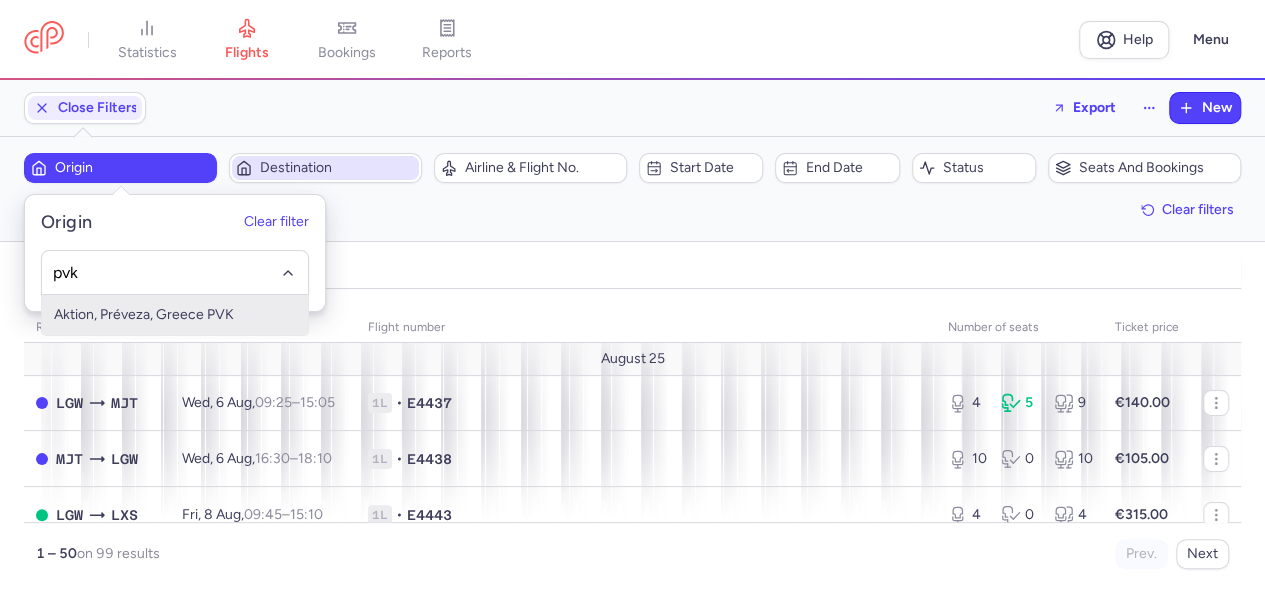 click on "Aktion, Préveza, Greece PVK" at bounding box center [175, 315] 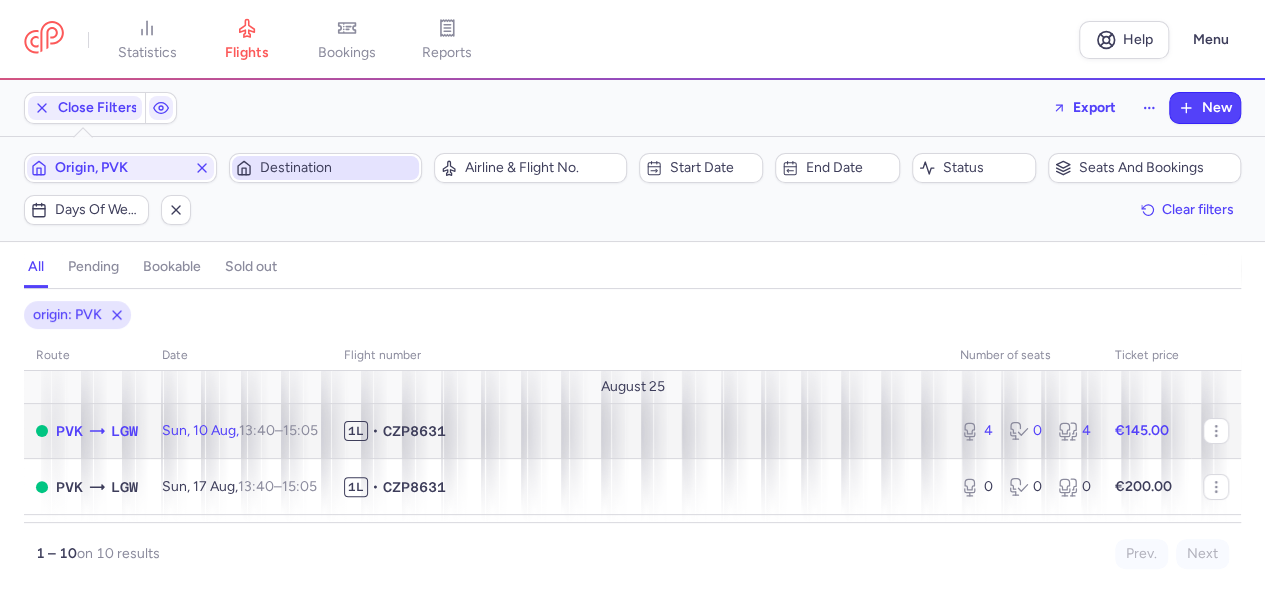 click 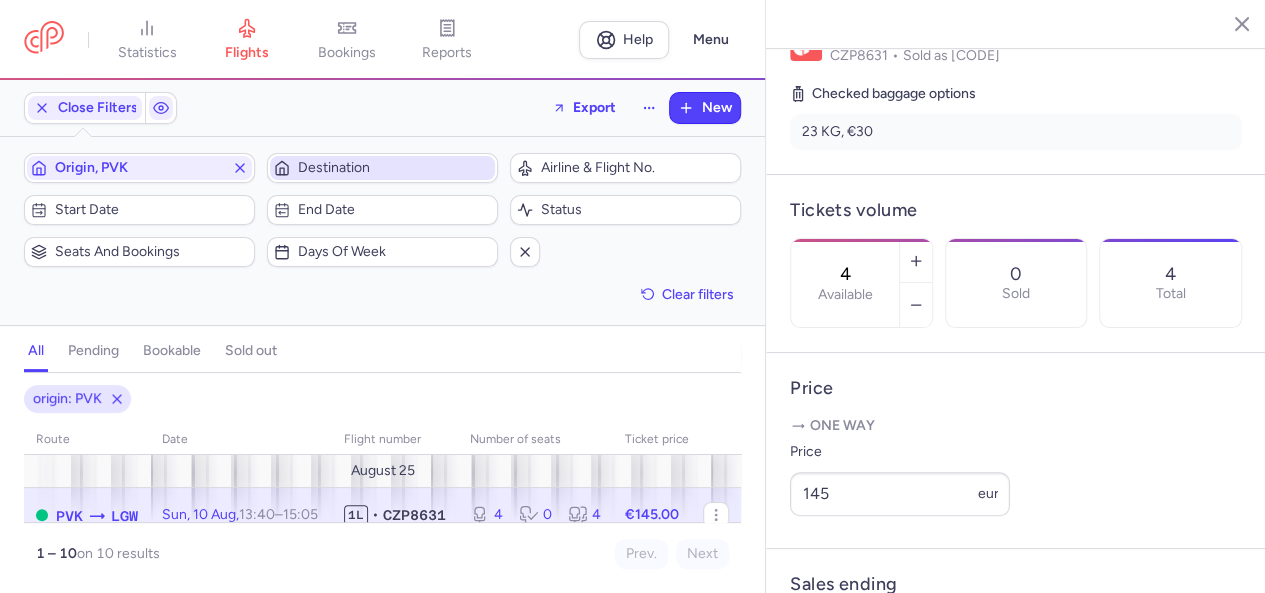 scroll, scrollTop: 500, scrollLeft: 0, axis: vertical 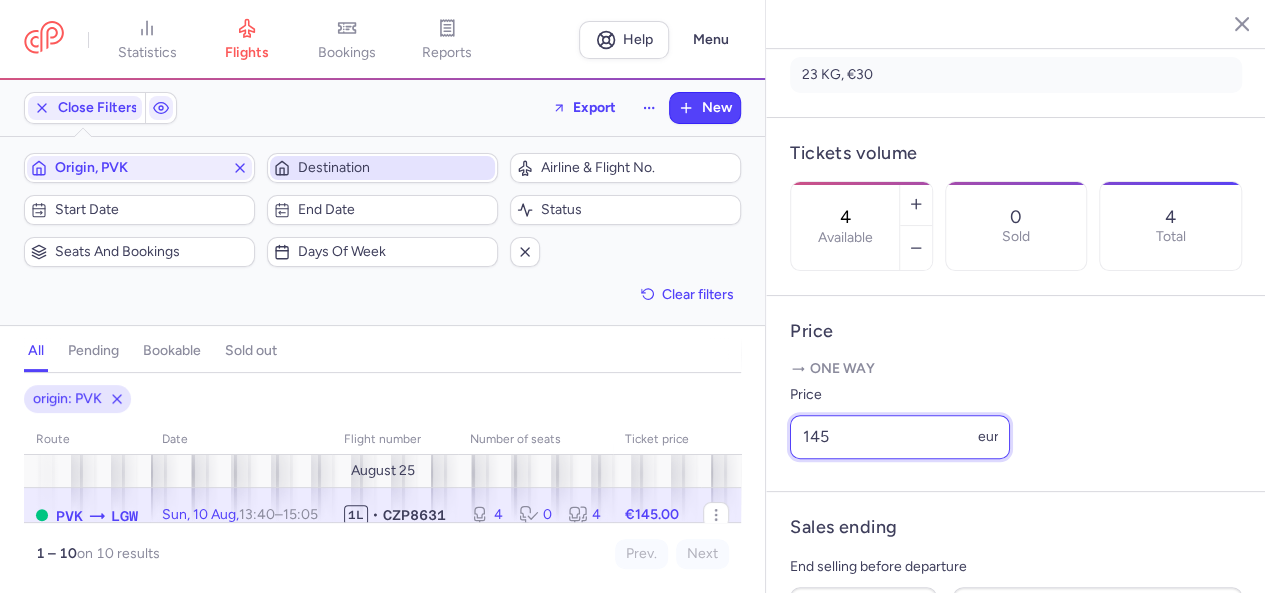 click on "145" at bounding box center [900, 437] 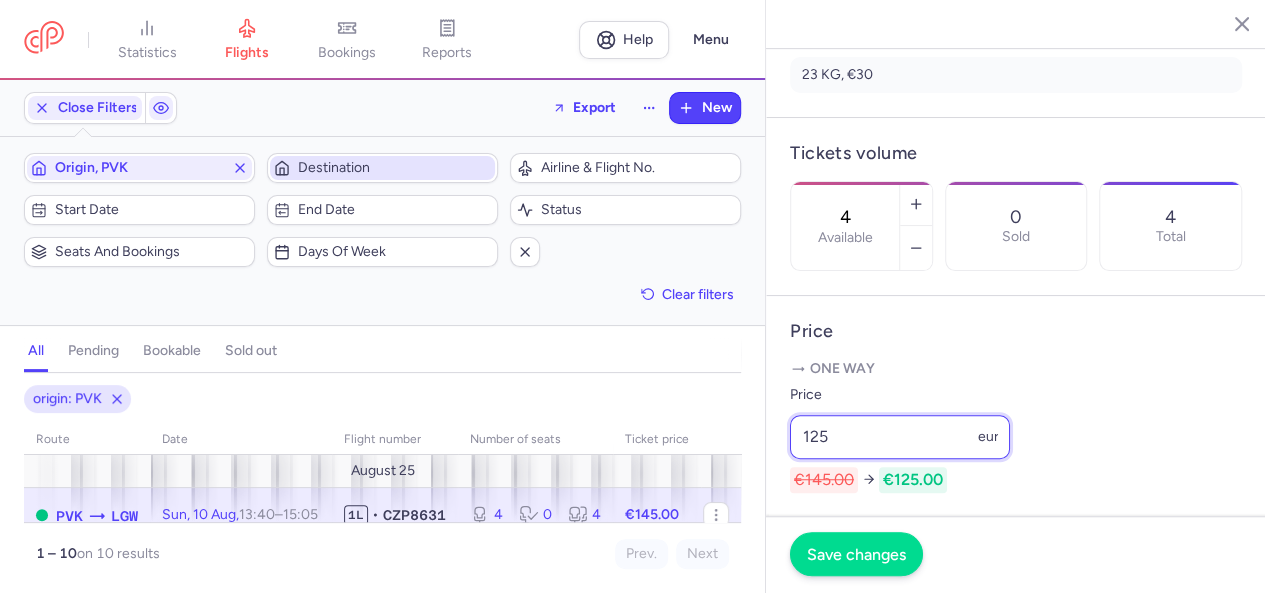 type on "125" 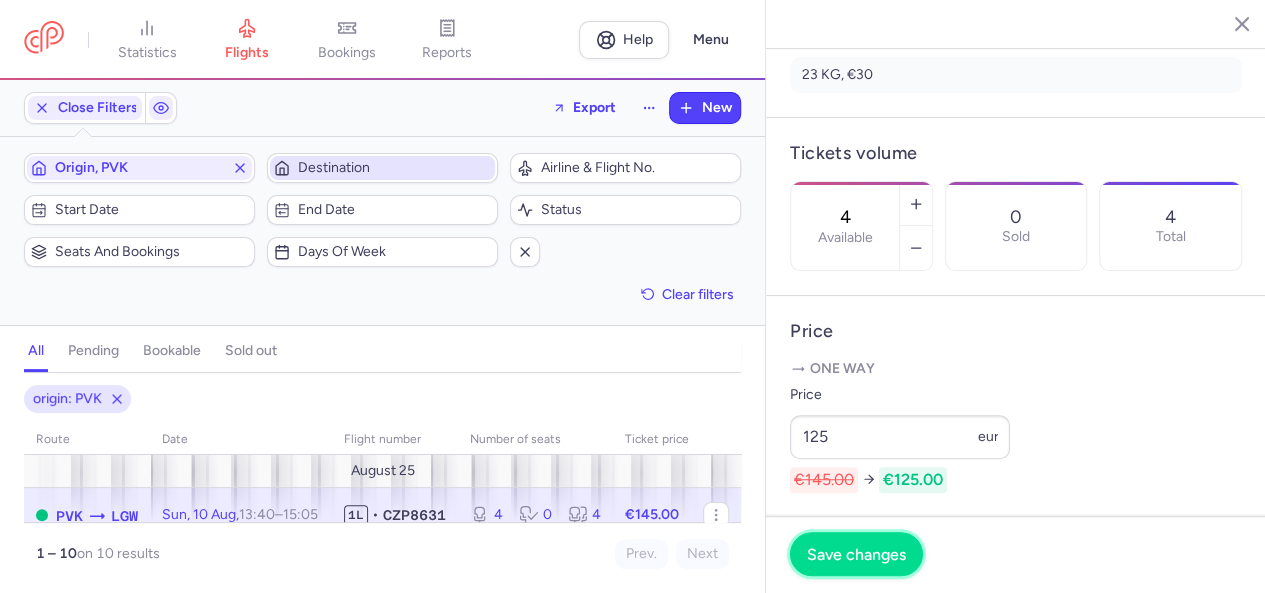 click on "Save changes" at bounding box center (856, 554) 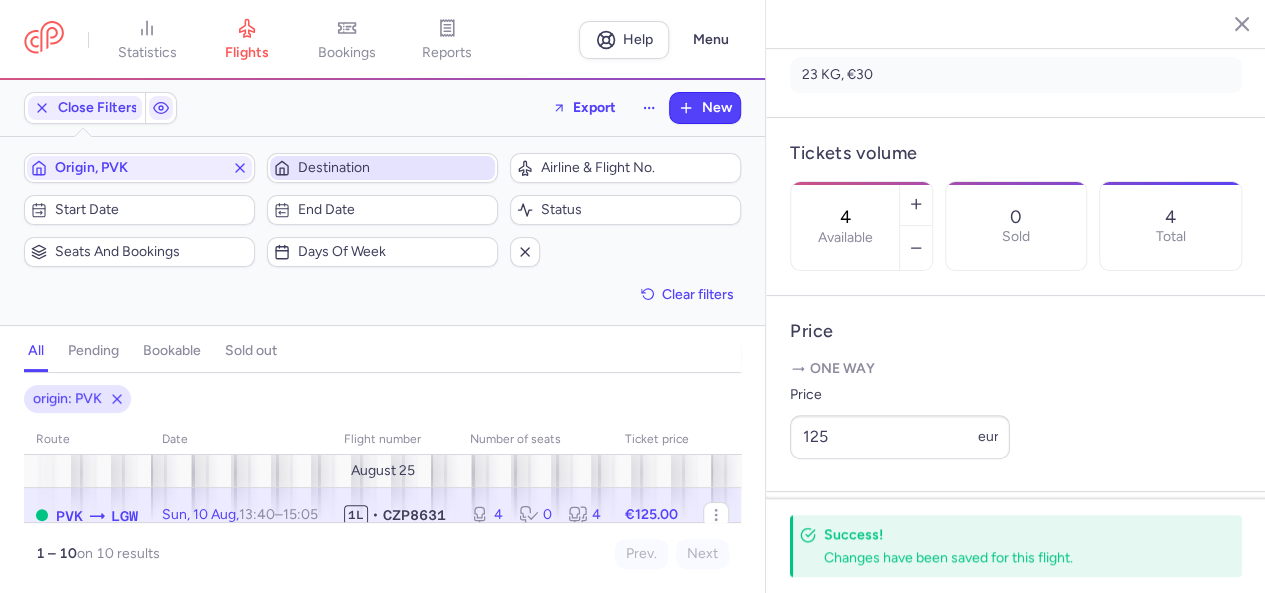 click 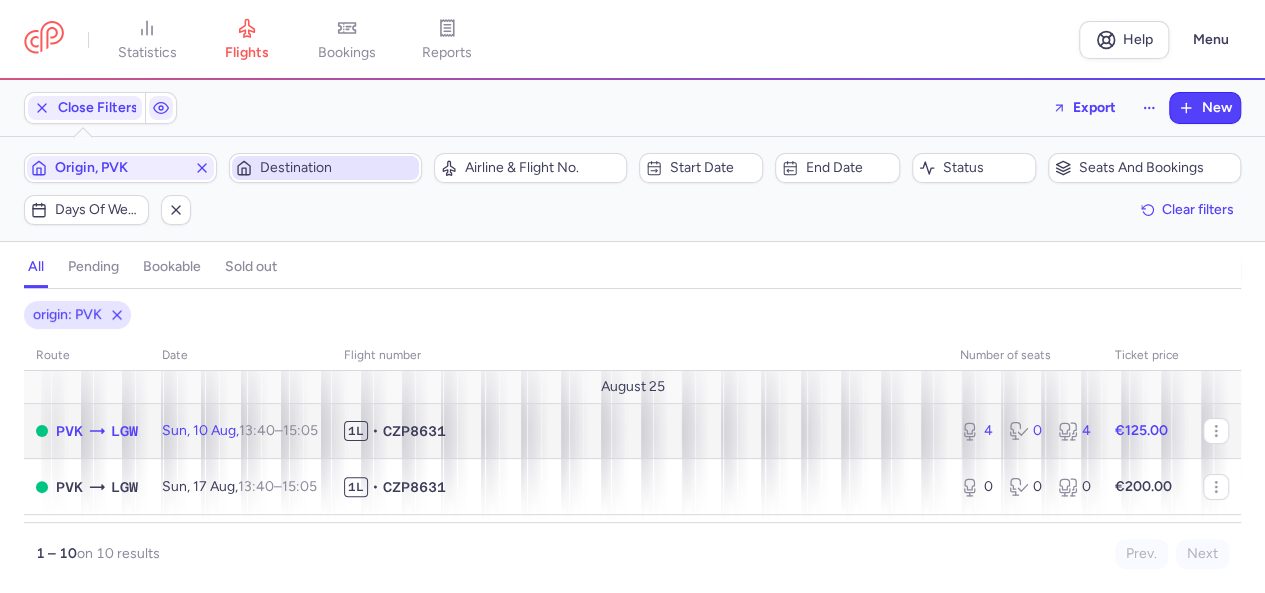 click on "4 0 4" at bounding box center (1025, 431) 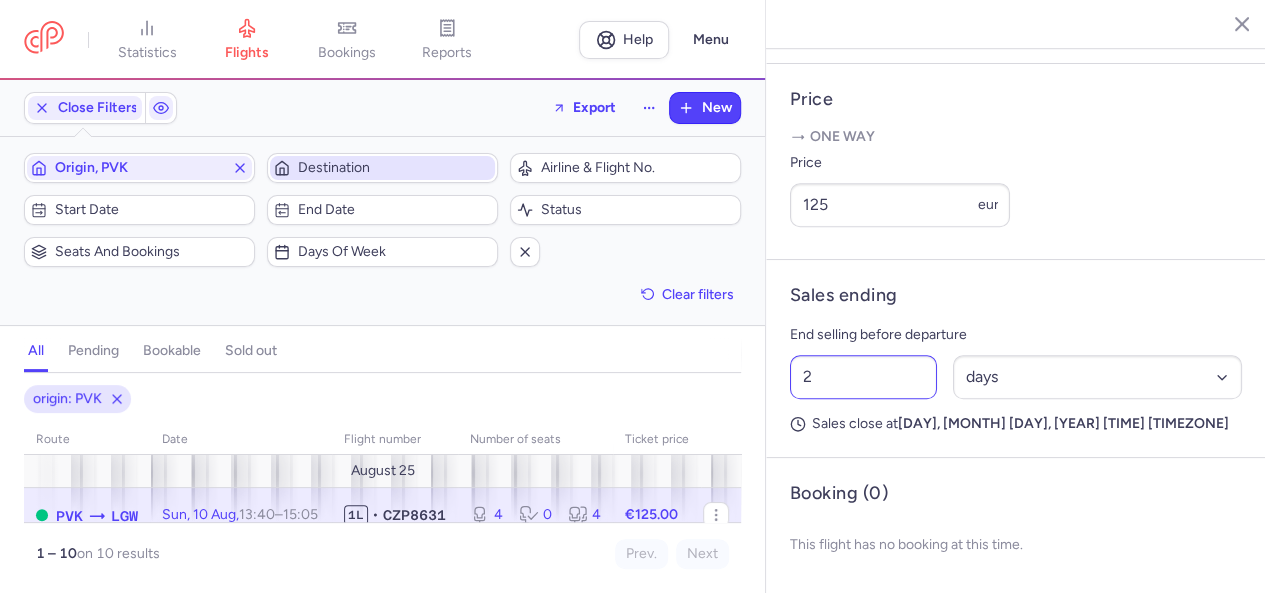 scroll, scrollTop: 784, scrollLeft: 0, axis: vertical 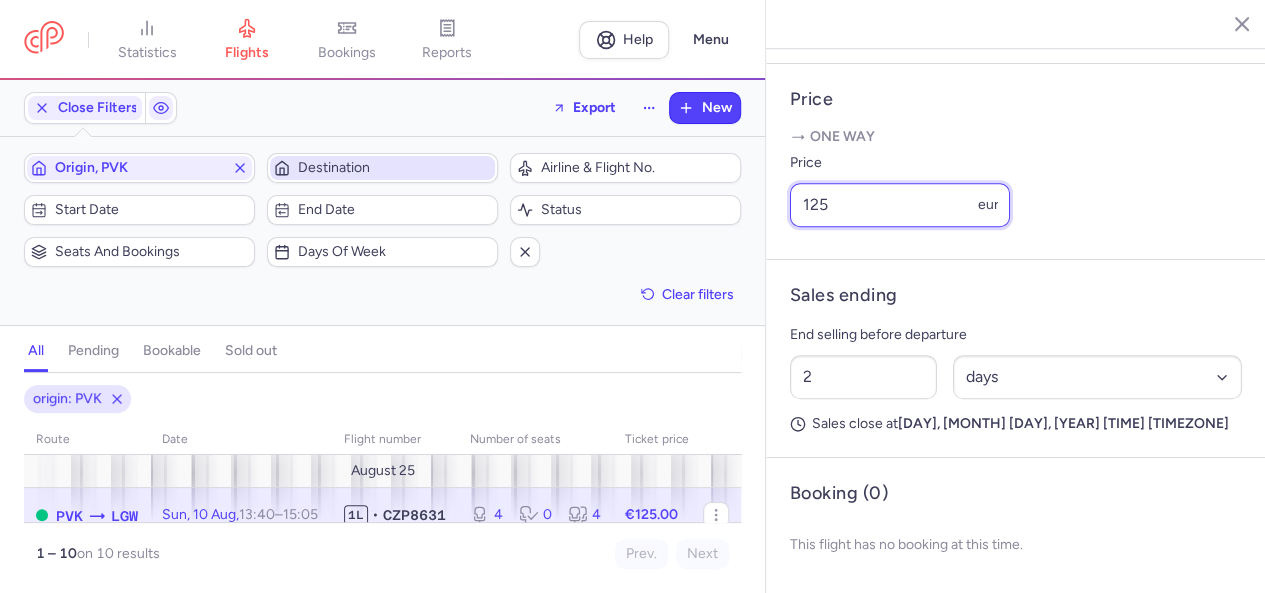 click on "125" at bounding box center [900, 205] 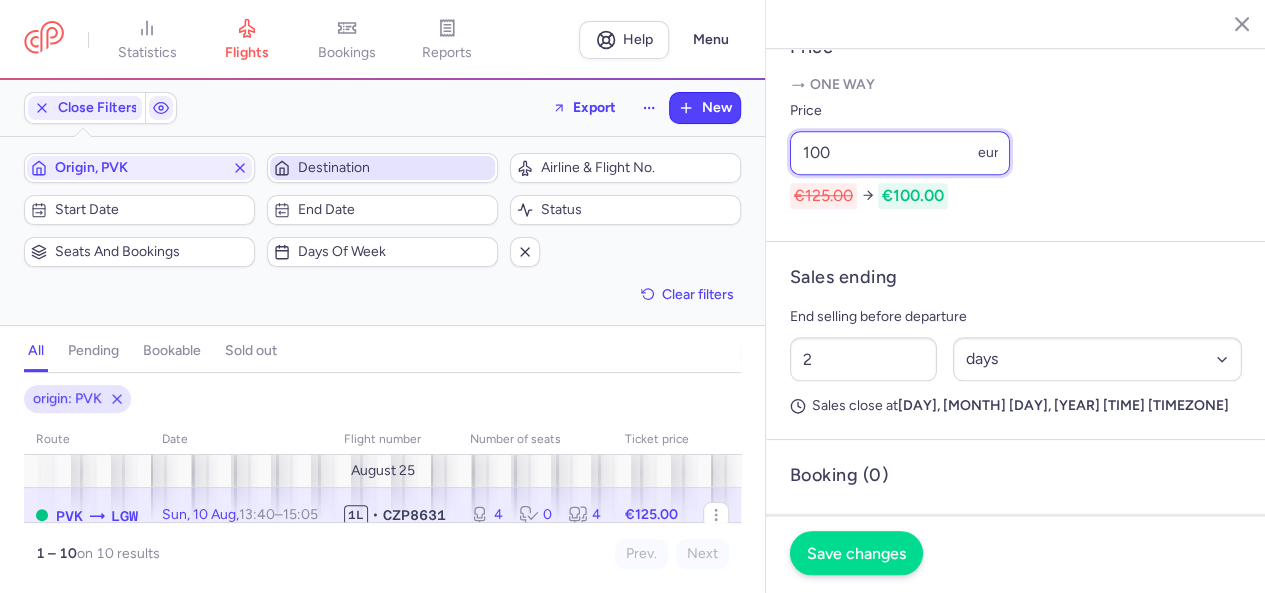 type on "100" 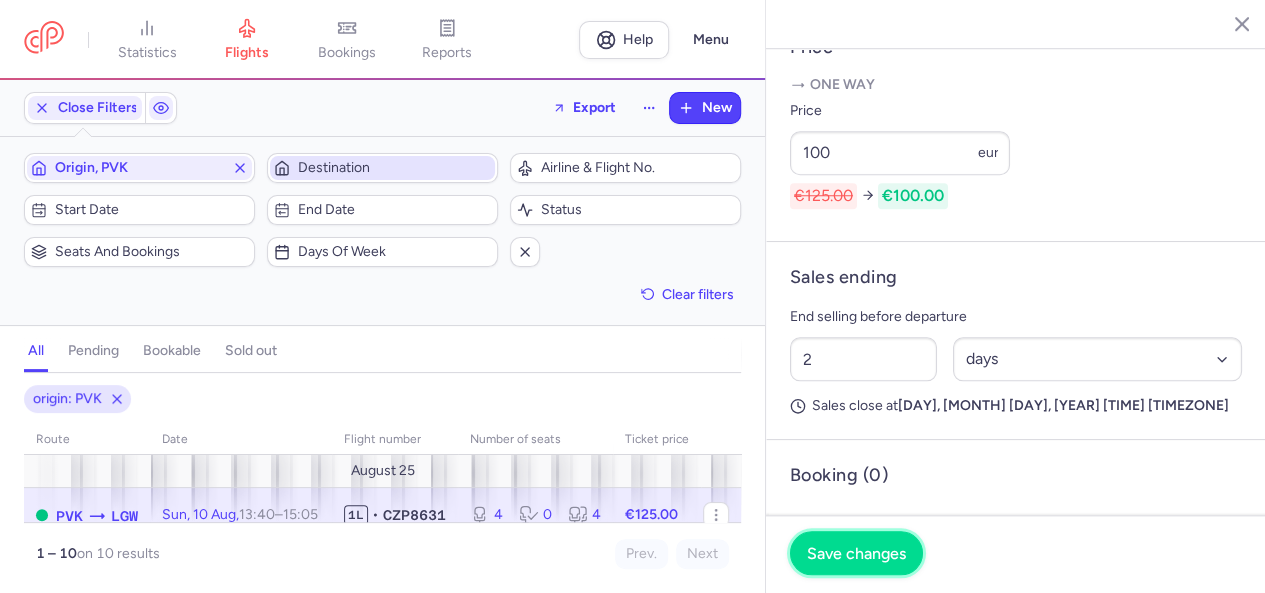 click on "Save changes" at bounding box center [856, 554] 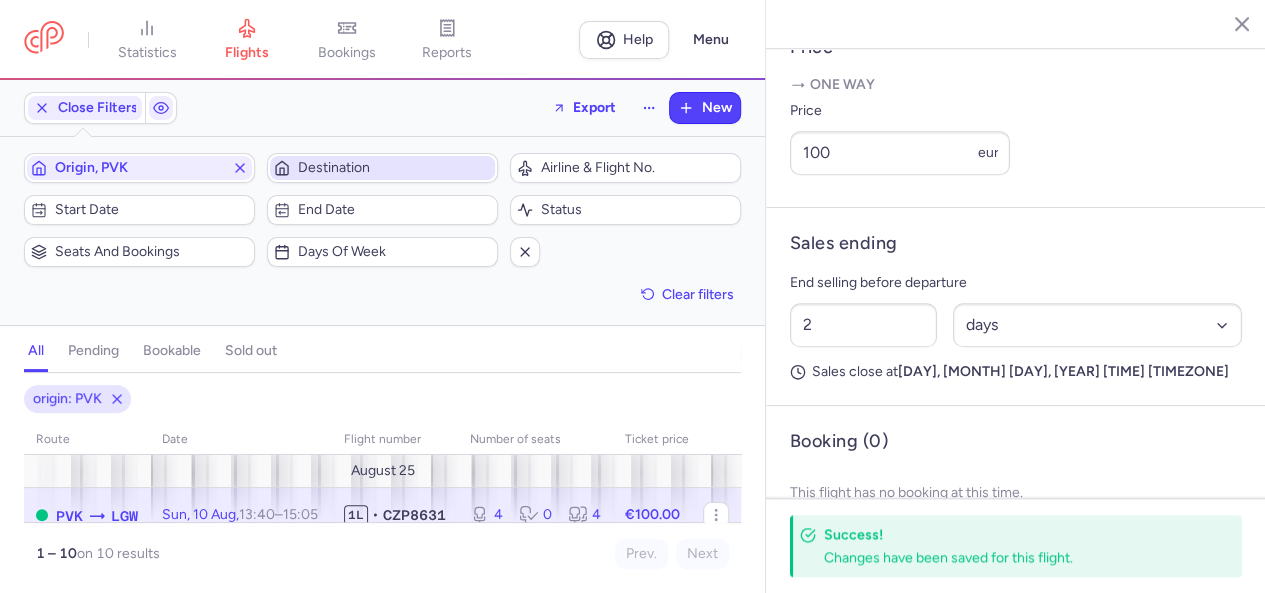 click 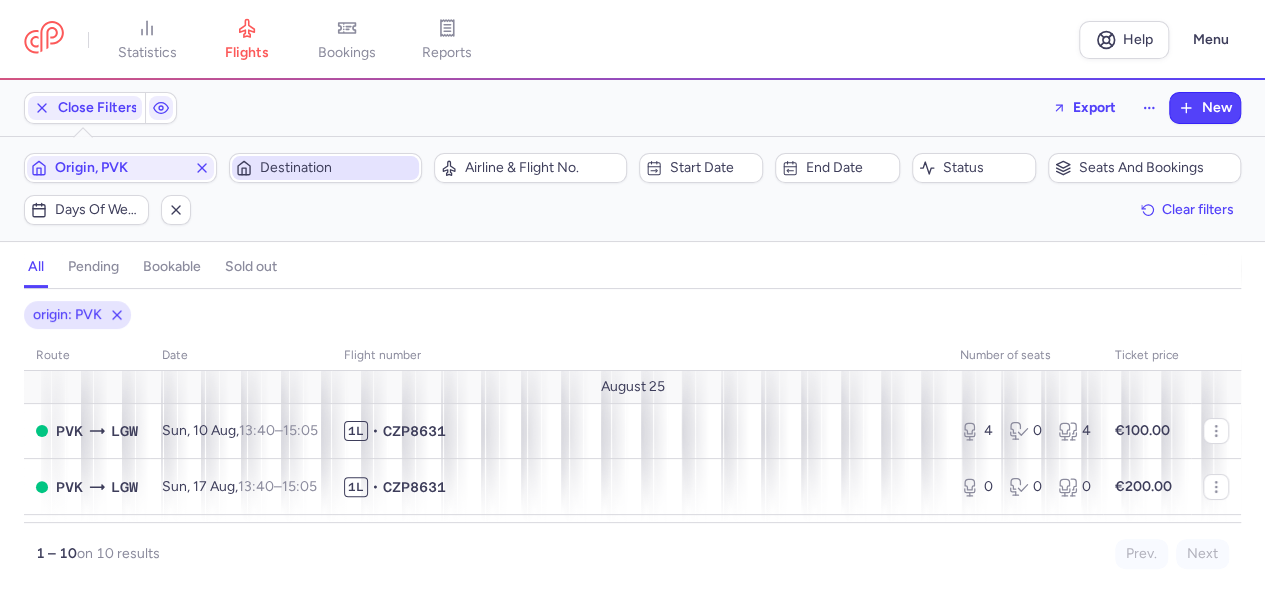scroll, scrollTop: 200, scrollLeft: 0, axis: vertical 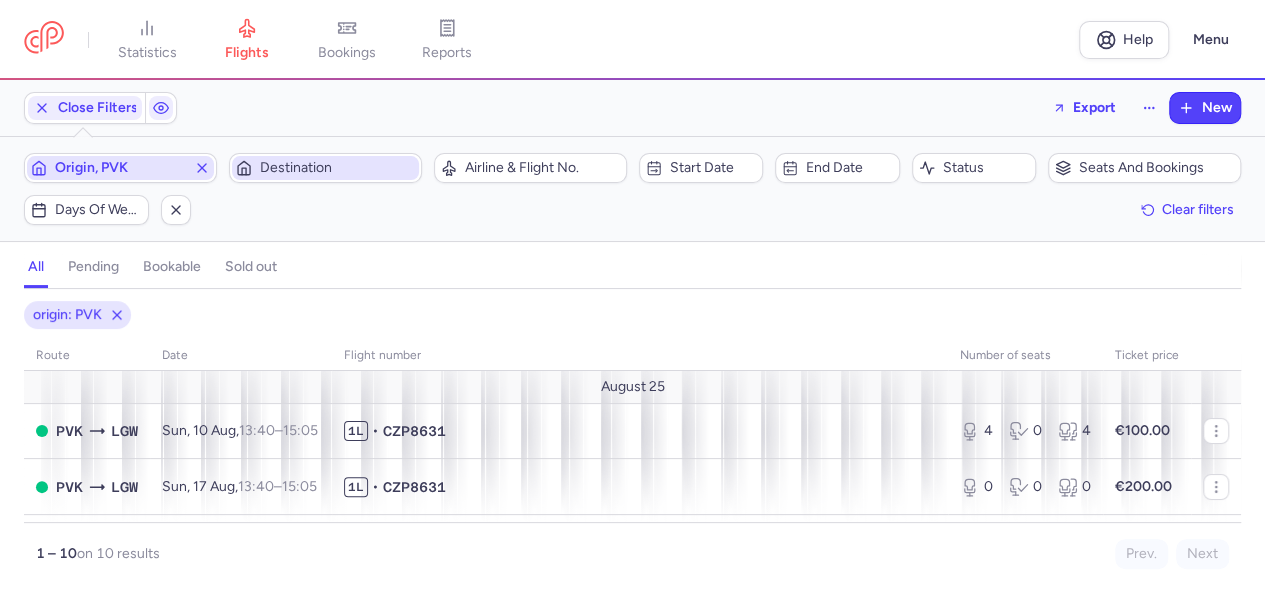 click 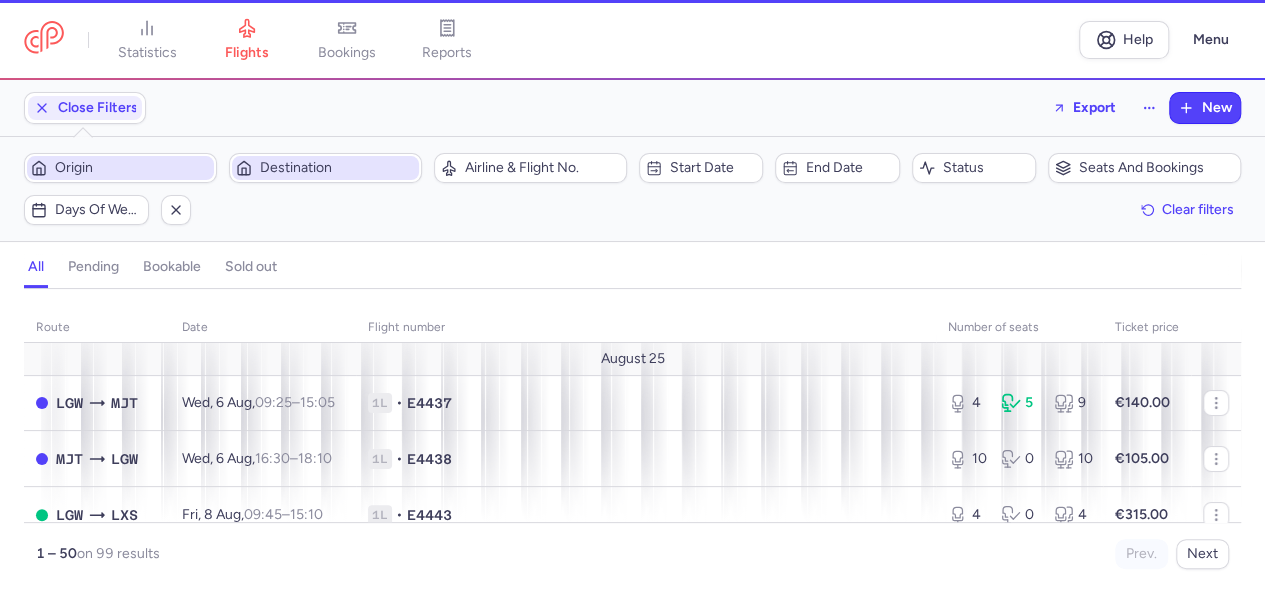 click on "Destination" at bounding box center [337, 168] 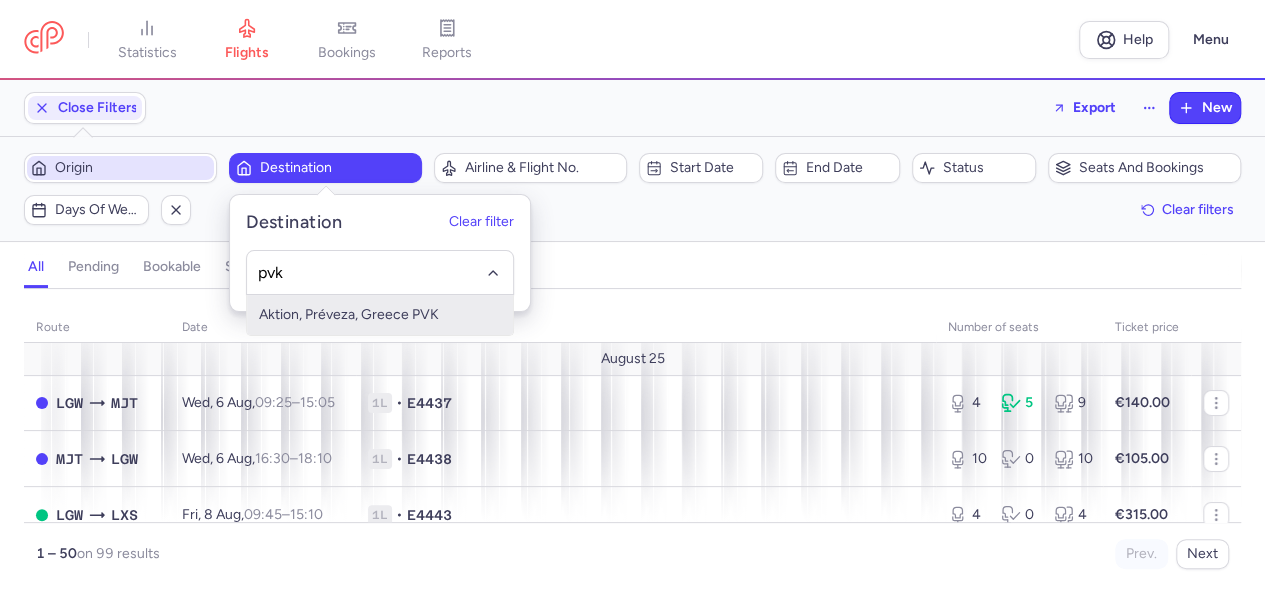 click on "Aktion, Préveza, Greece PVK" at bounding box center (380, 315) 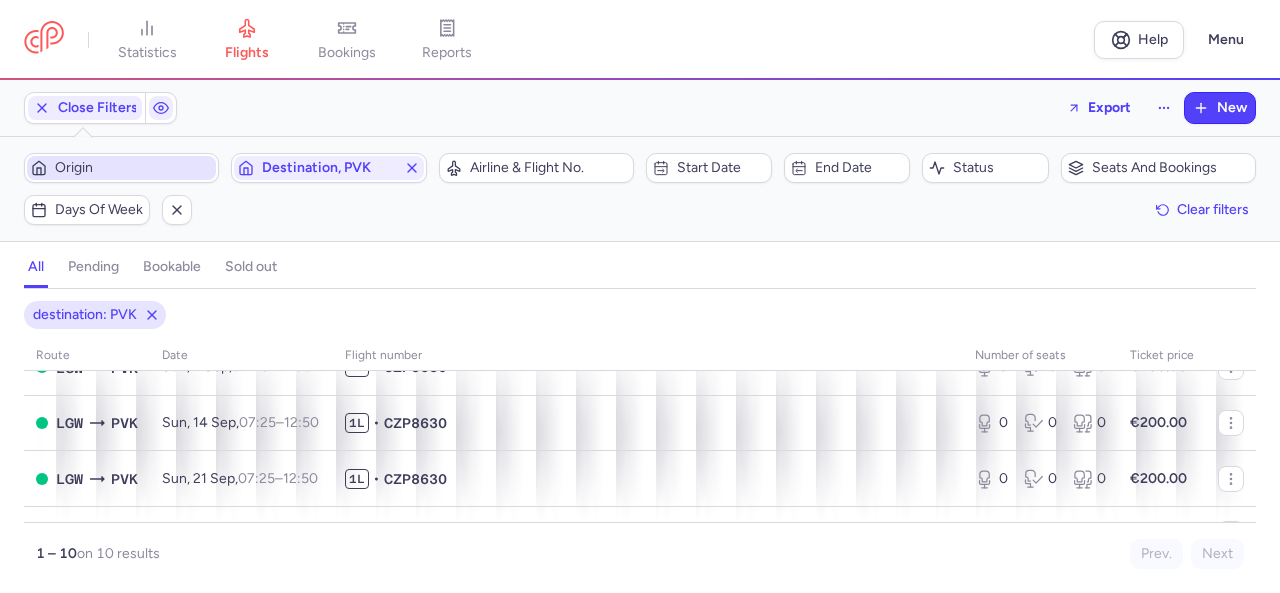 scroll, scrollTop: 400, scrollLeft: 0, axis: vertical 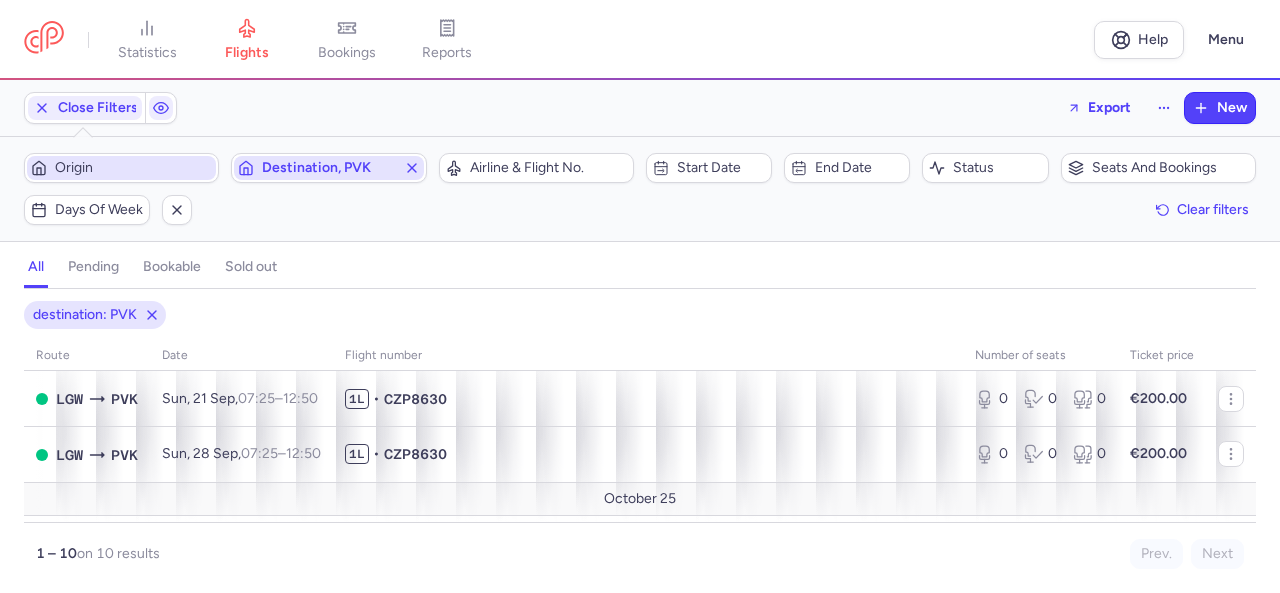 click 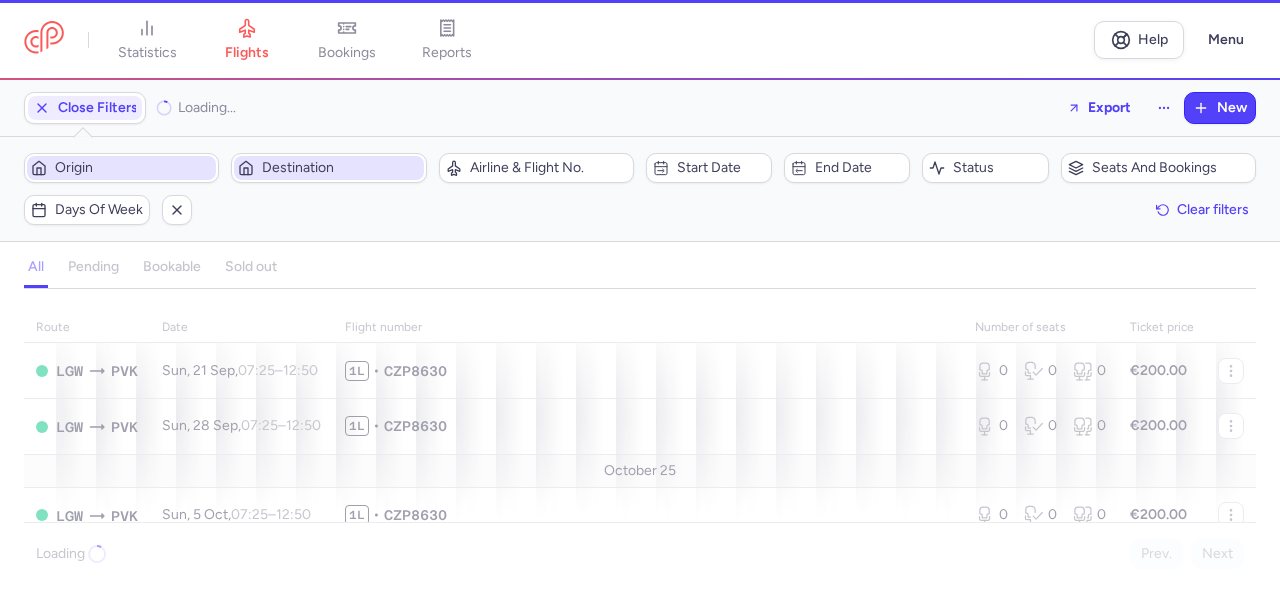 click on "Destination" at bounding box center (328, 168) 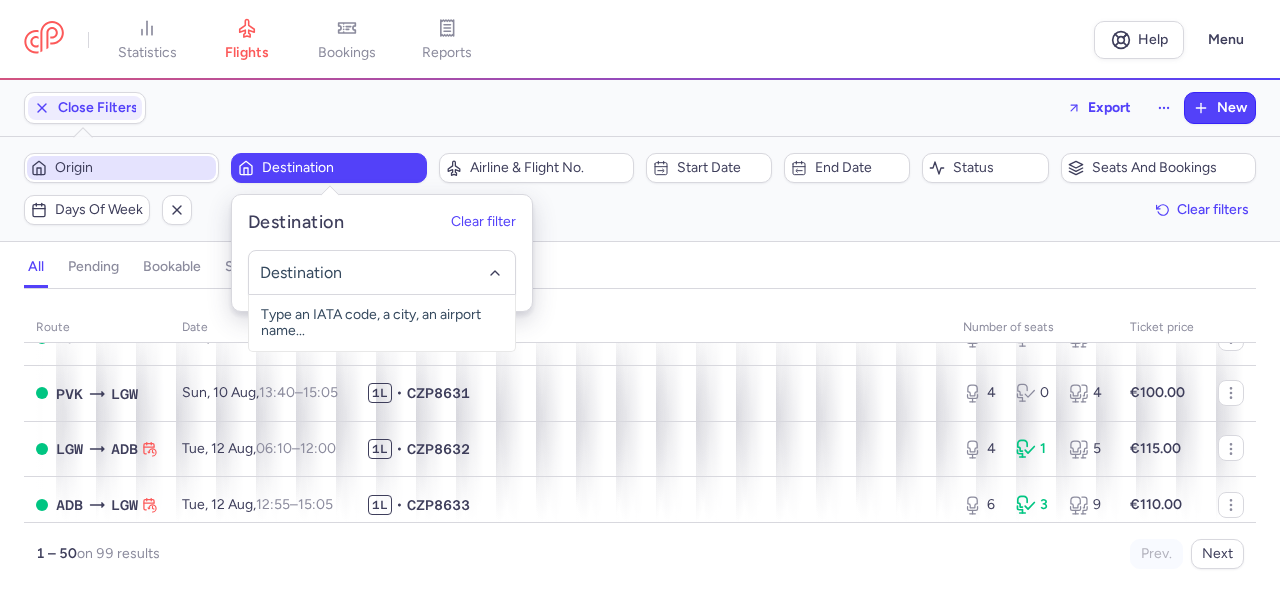 scroll, scrollTop: 424, scrollLeft: 0, axis: vertical 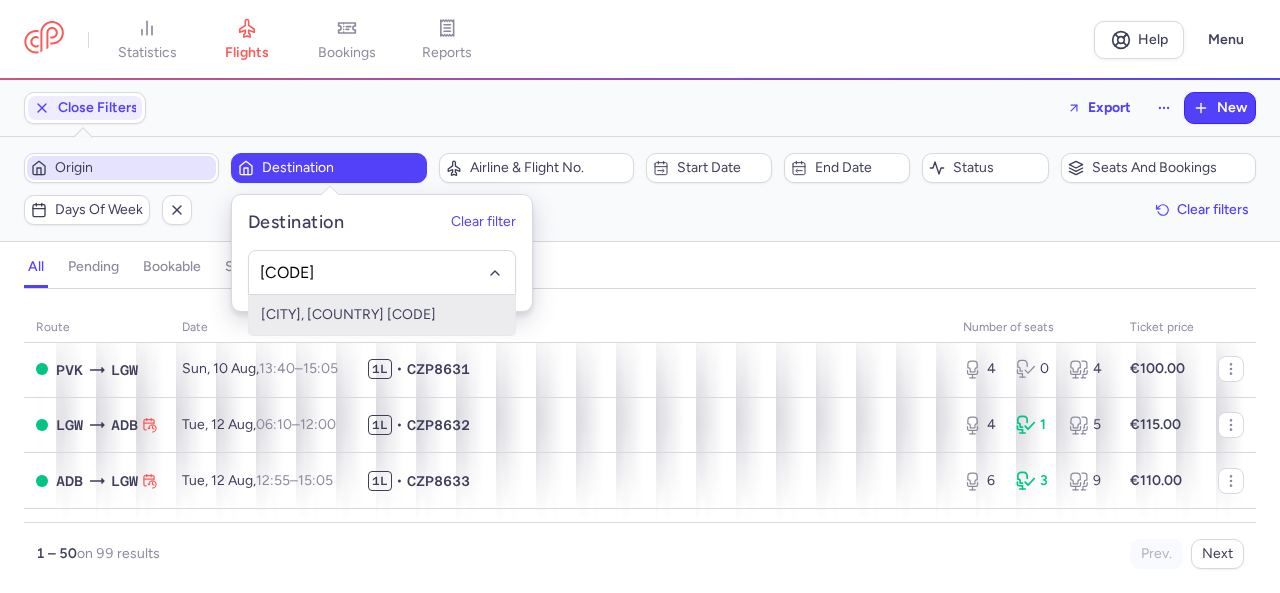 click on "[CITY], [COUNTRY] [CODE]" at bounding box center [382, 315] 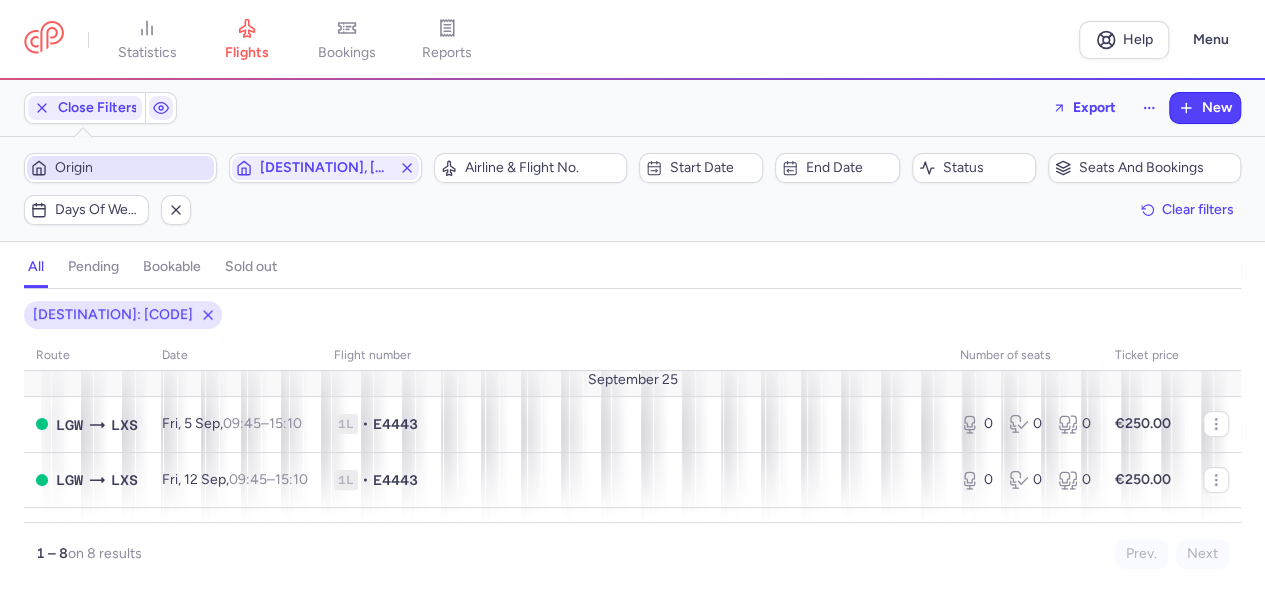 scroll, scrollTop: 0, scrollLeft: 0, axis: both 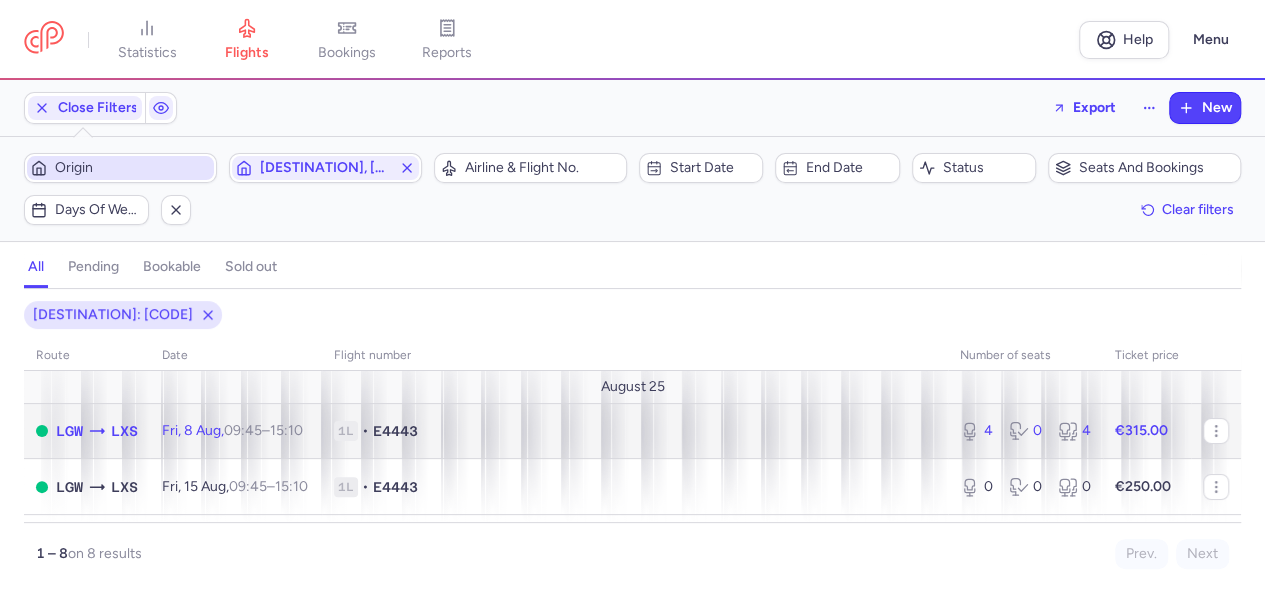 click on "4" at bounding box center [976, 431] 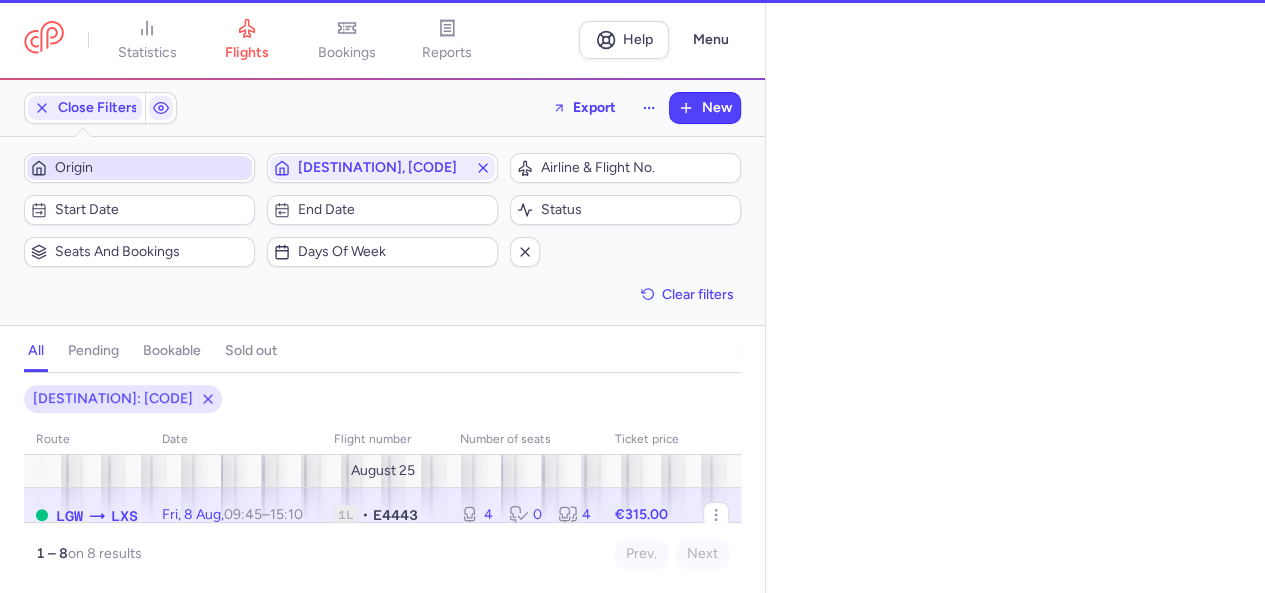 select on "days" 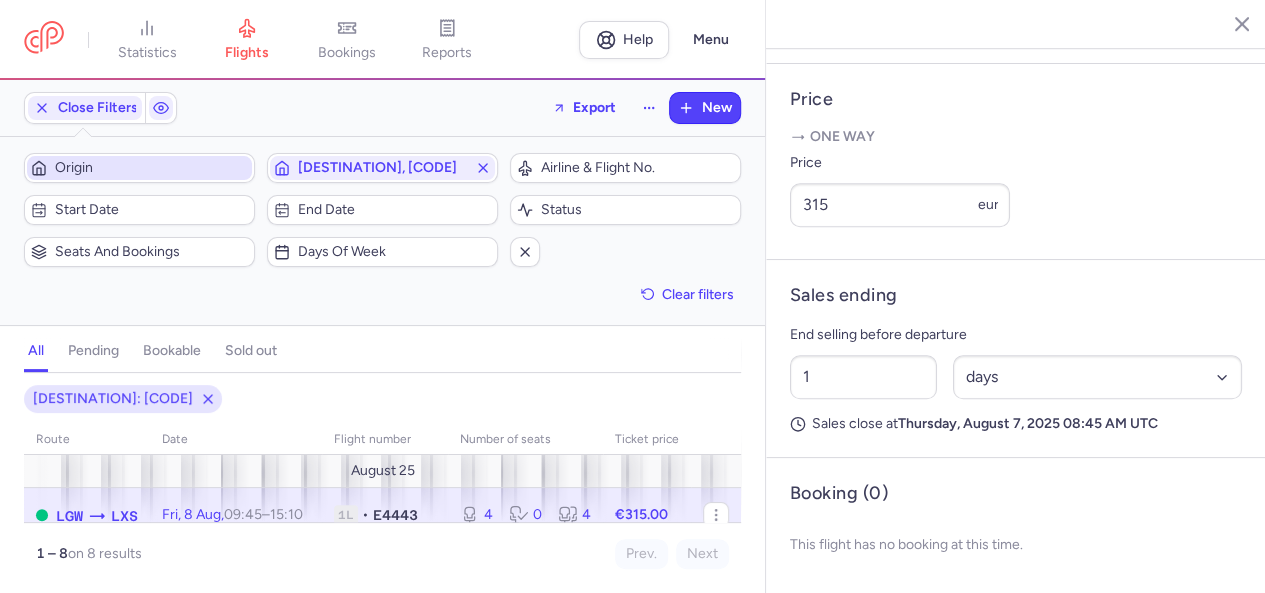 scroll, scrollTop: 784, scrollLeft: 0, axis: vertical 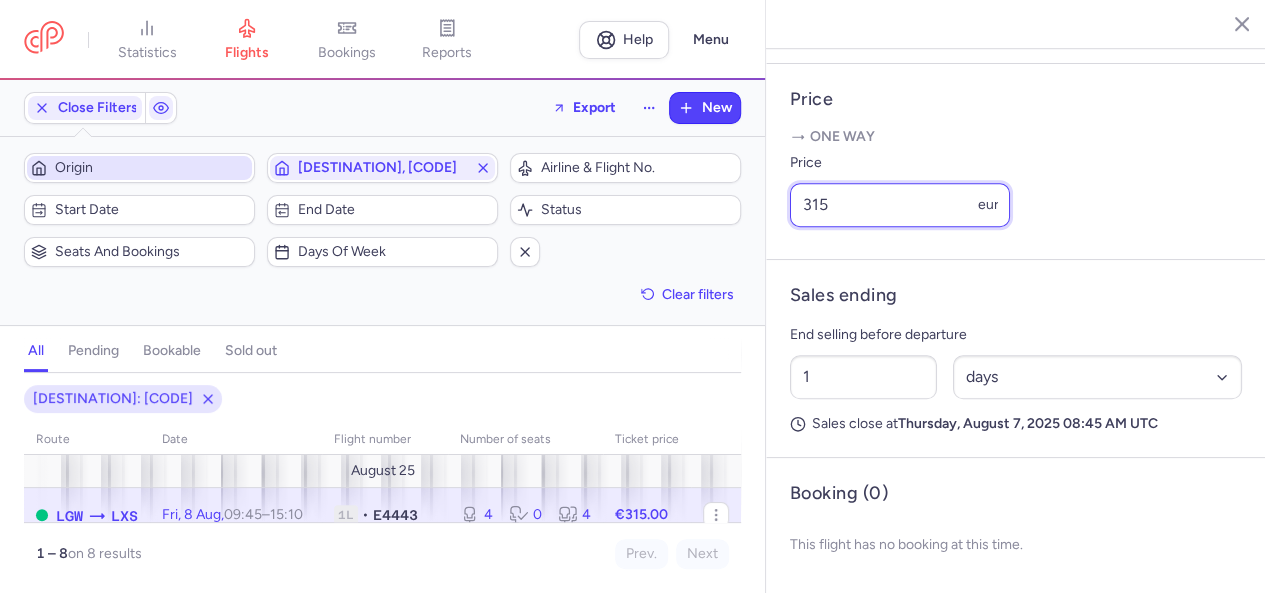 click on "315" at bounding box center (900, 205) 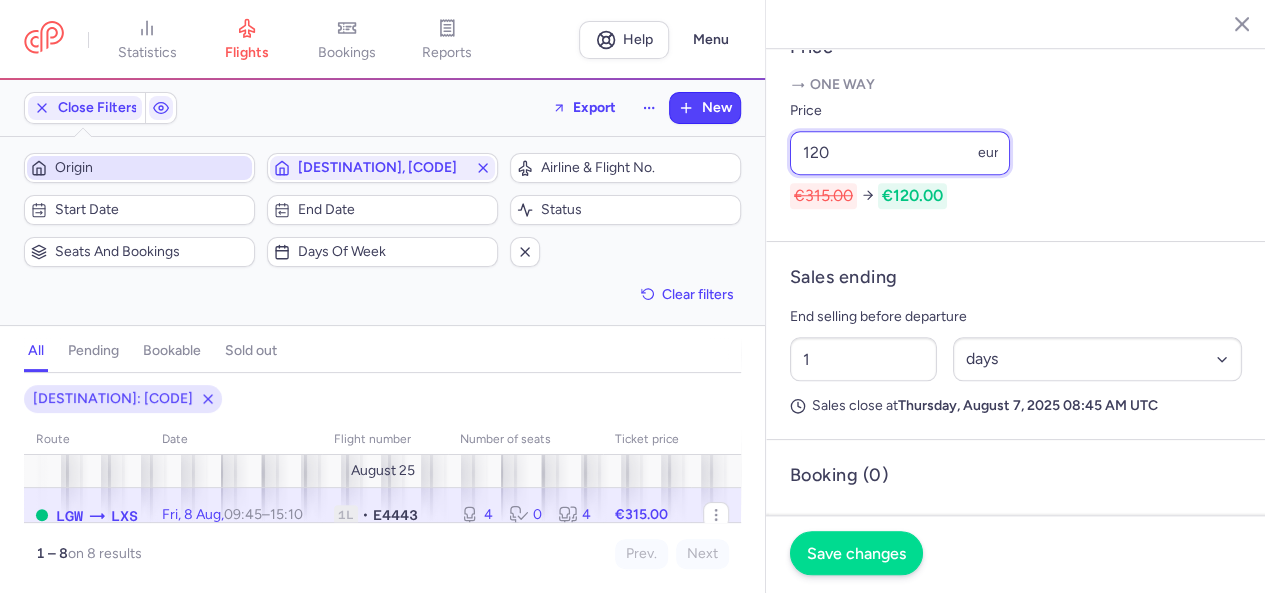 type on "120" 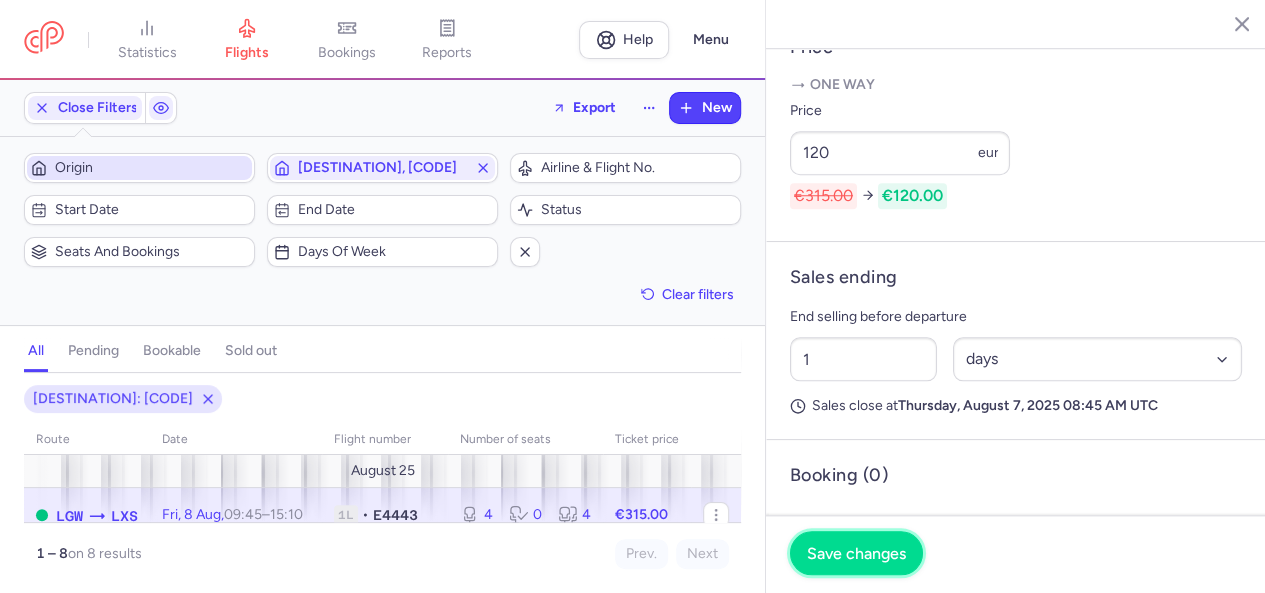 click on "Save changes" at bounding box center (856, 554) 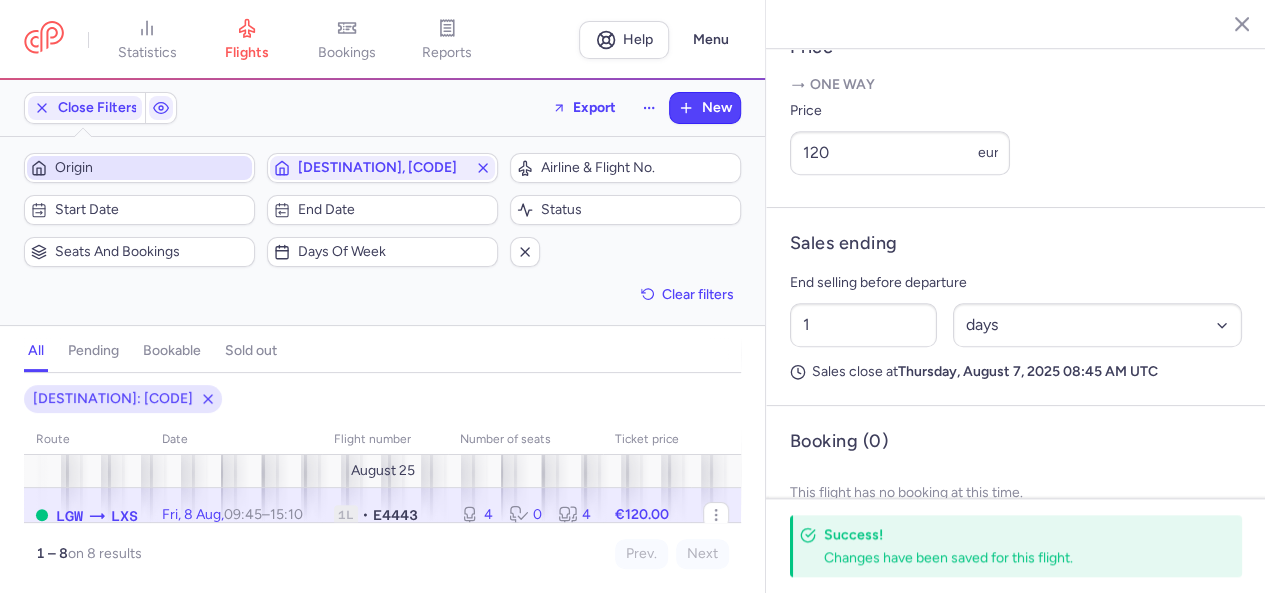 drag, startPoint x: 1226, startPoint y: 24, endPoint x: 1209, endPoint y: 33, distance: 19.235384 